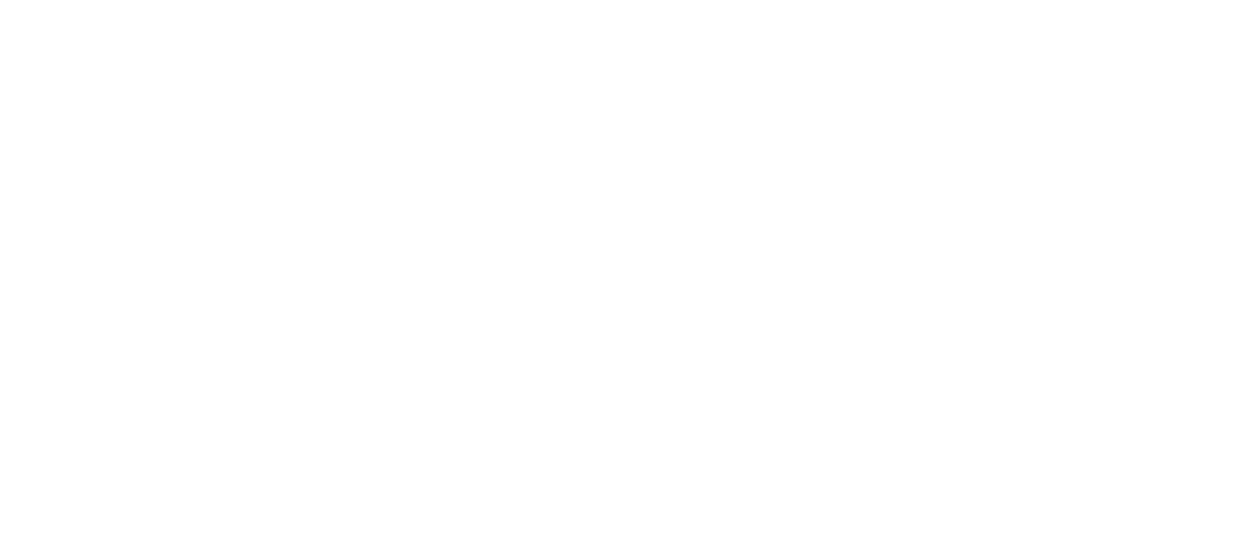 scroll, scrollTop: 0, scrollLeft: 0, axis: both 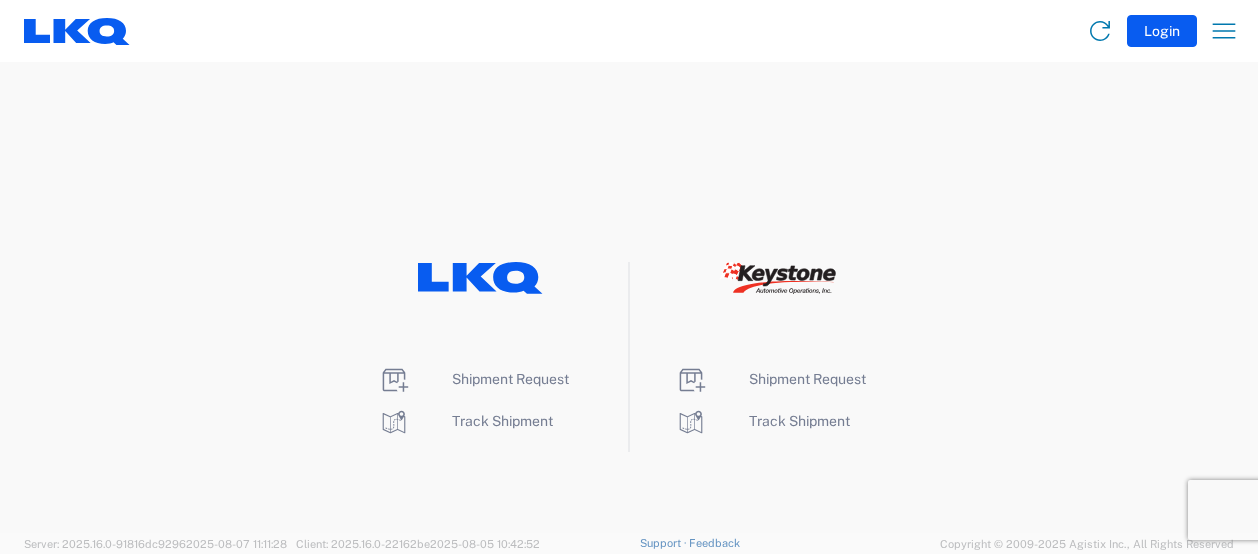 click 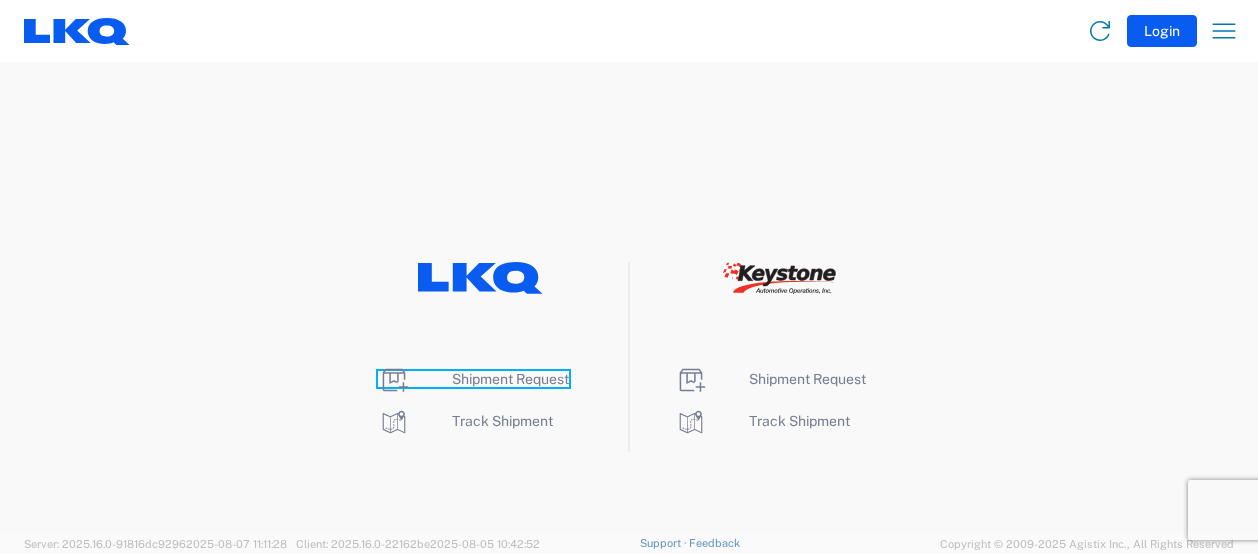 click on "Shipment Request" 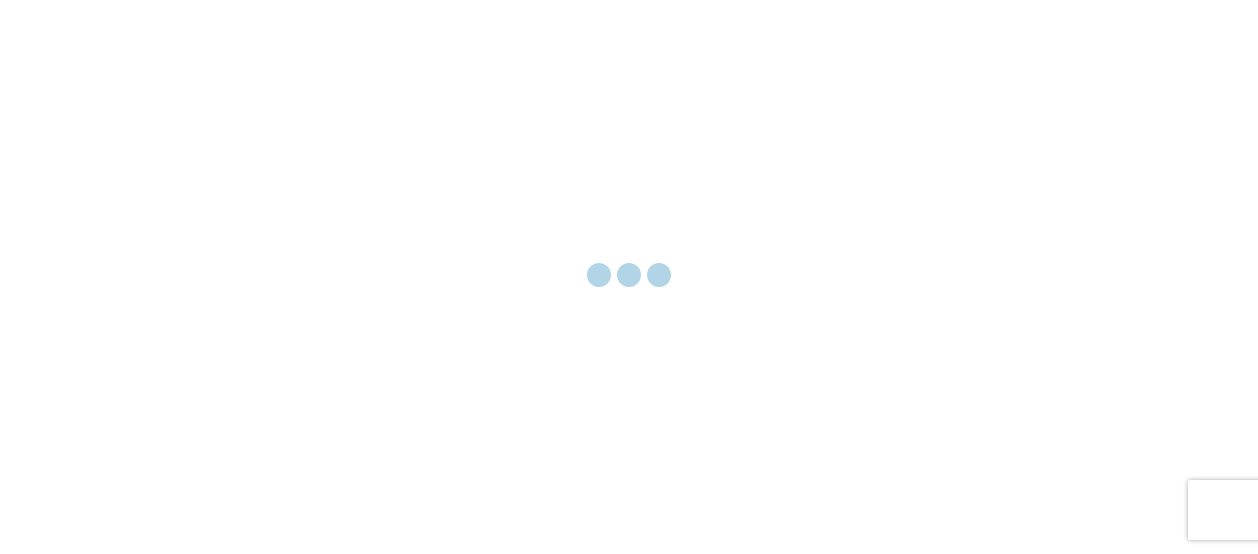 scroll, scrollTop: 0, scrollLeft: 0, axis: both 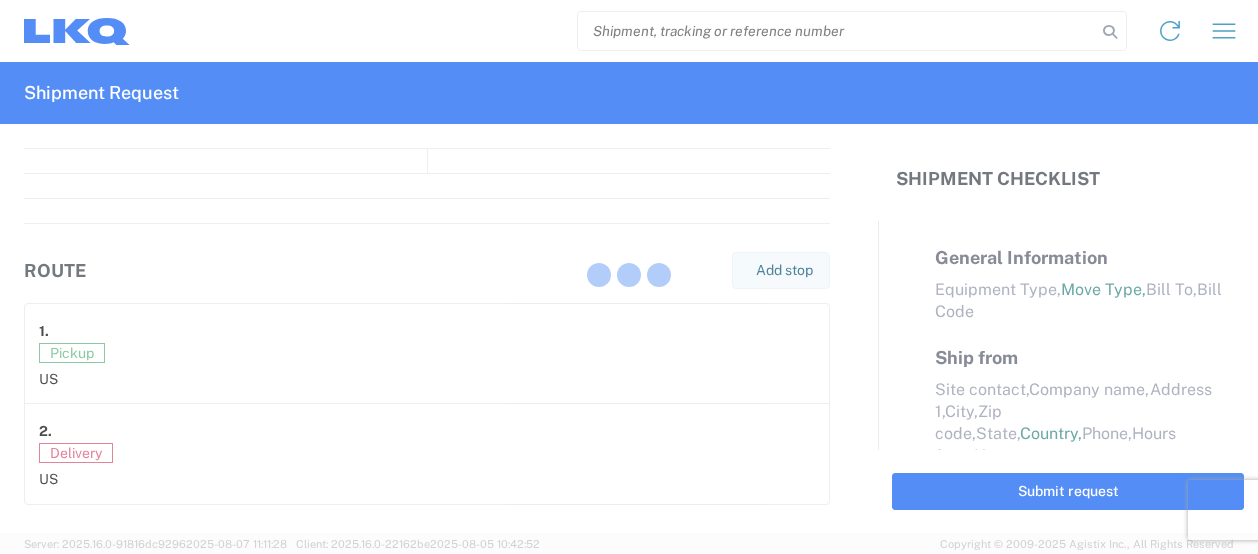 select on "FULL" 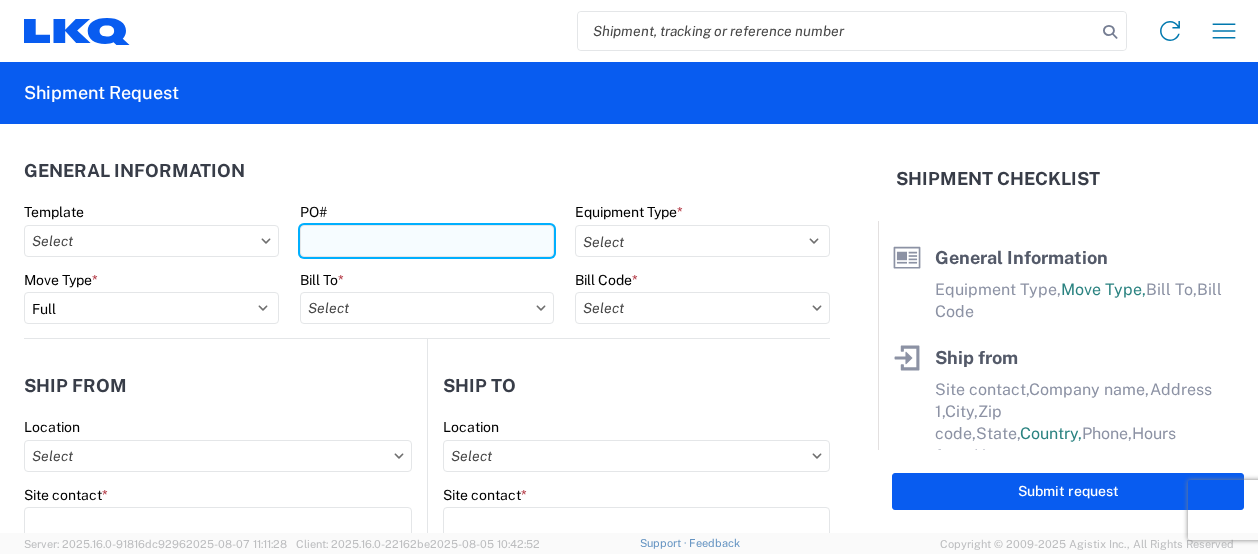 click on "PO#" at bounding box center (427, 241) 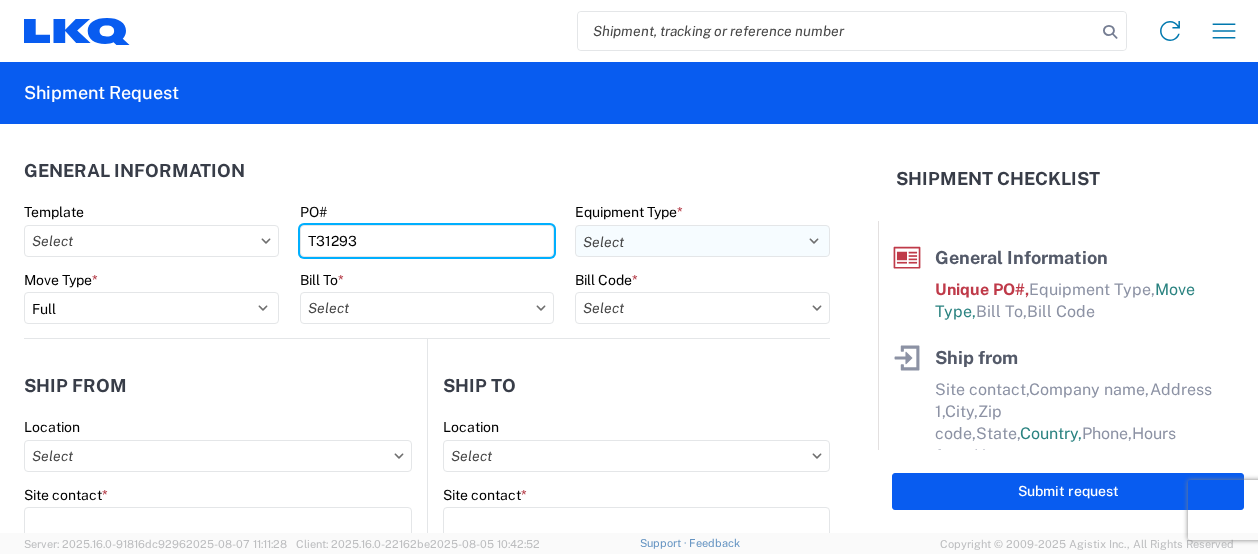 type on "T31293" 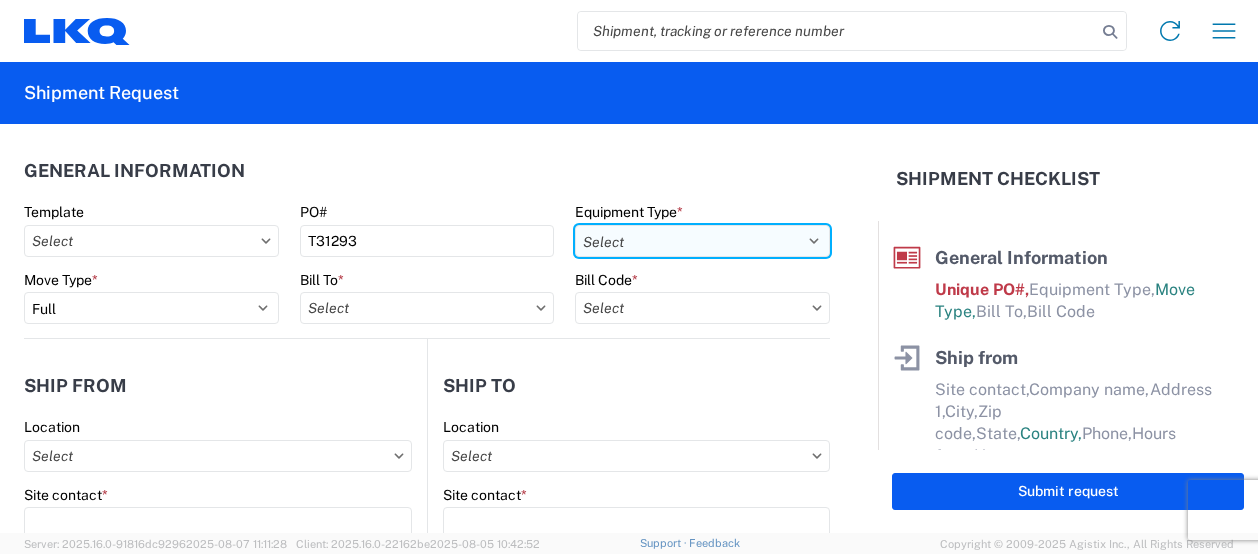 click on "Select 53’ Dry Van Flatbed Dropdeck (van) Lowboy (flatbed) Rail" at bounding box center [702, 241] 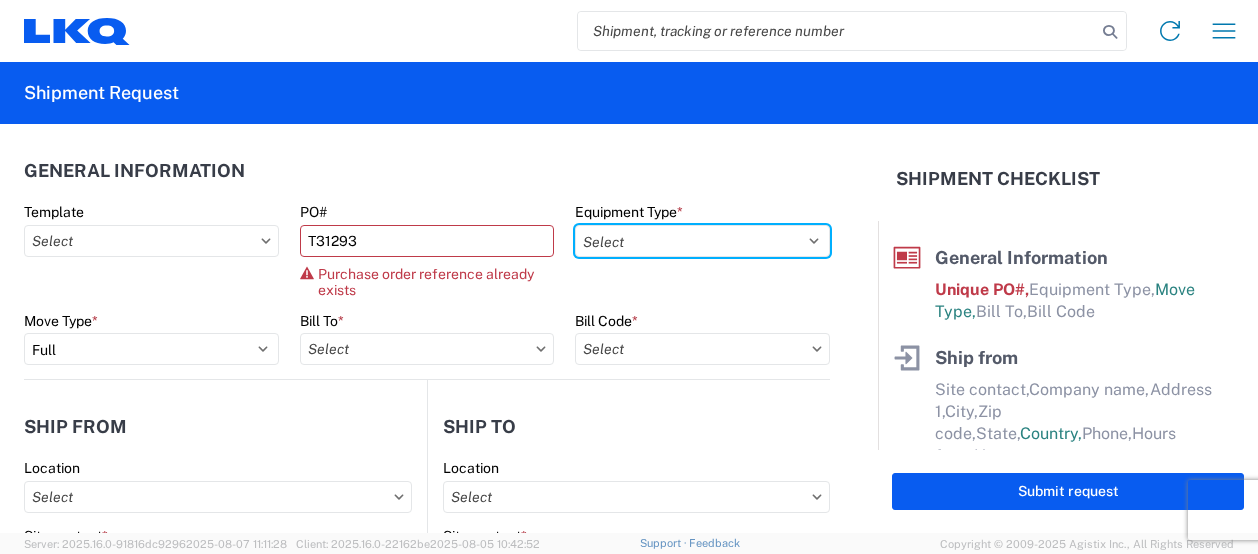 select on "STDV" 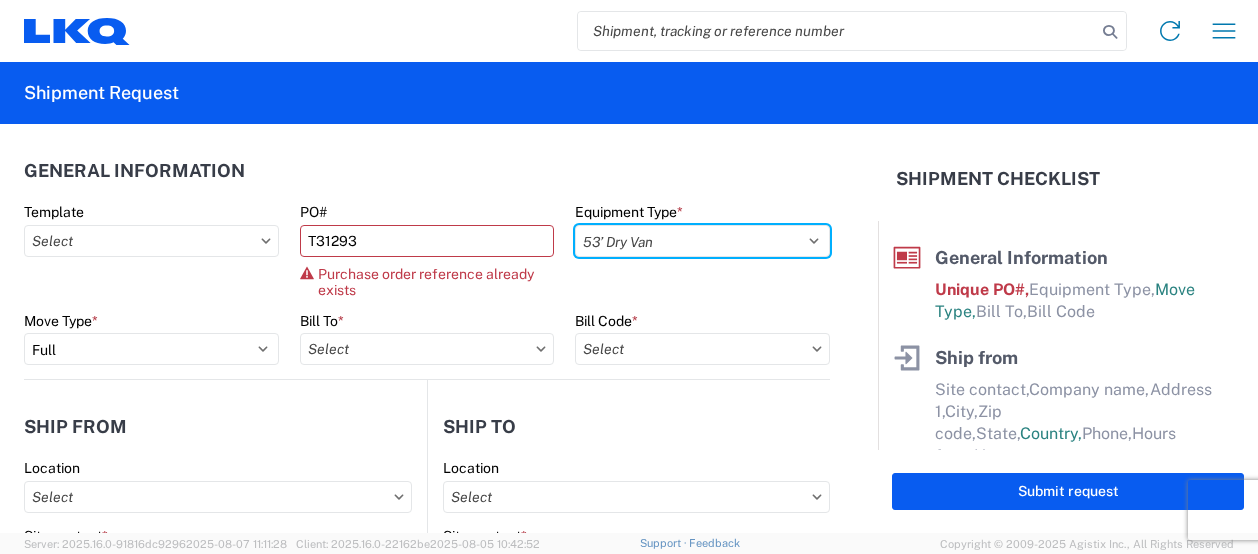 click on "Select 53’ Dry Van Flatbed Dropdeck (van) Lowboy (flatbed) Rail" at bounding box center (702, 241) 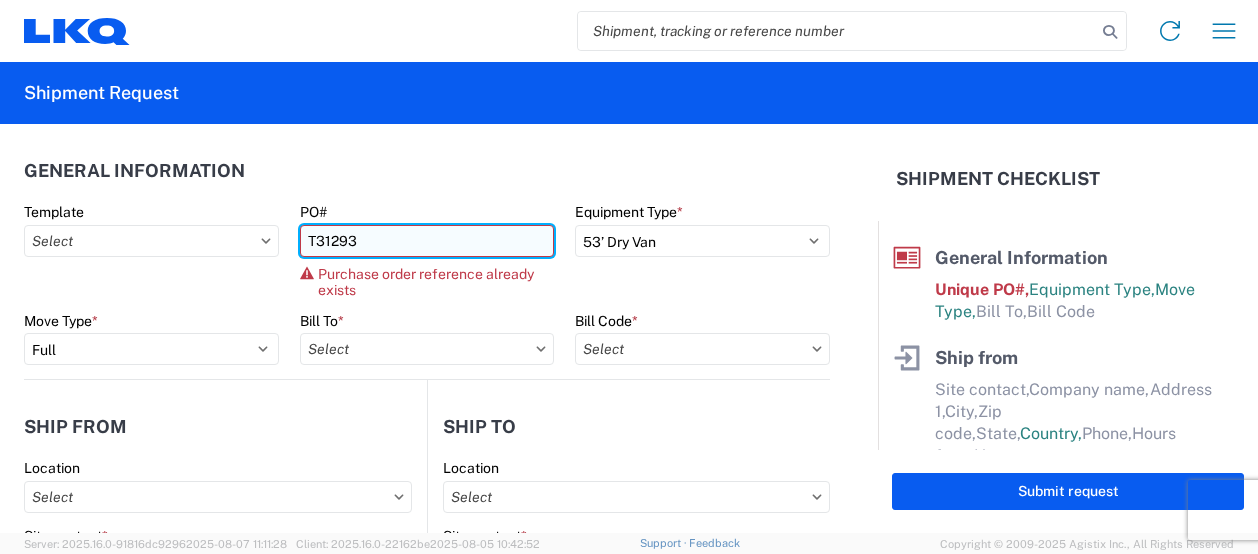 click on "T31293" at bounding box center (427, 241) 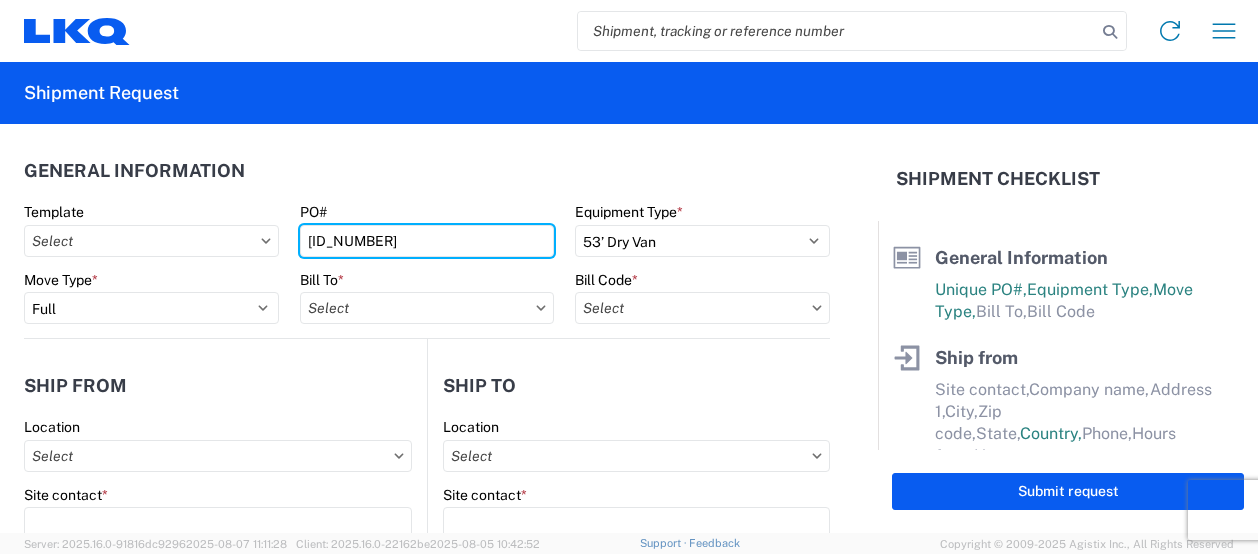 type on "[ID_NUMBER]" 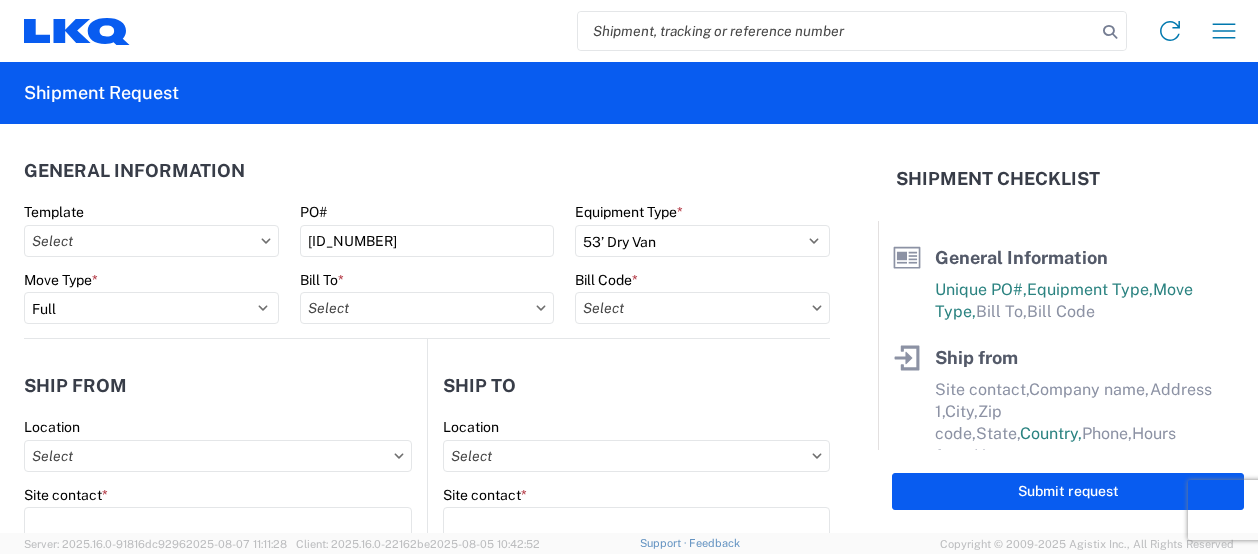 click on "General Information" 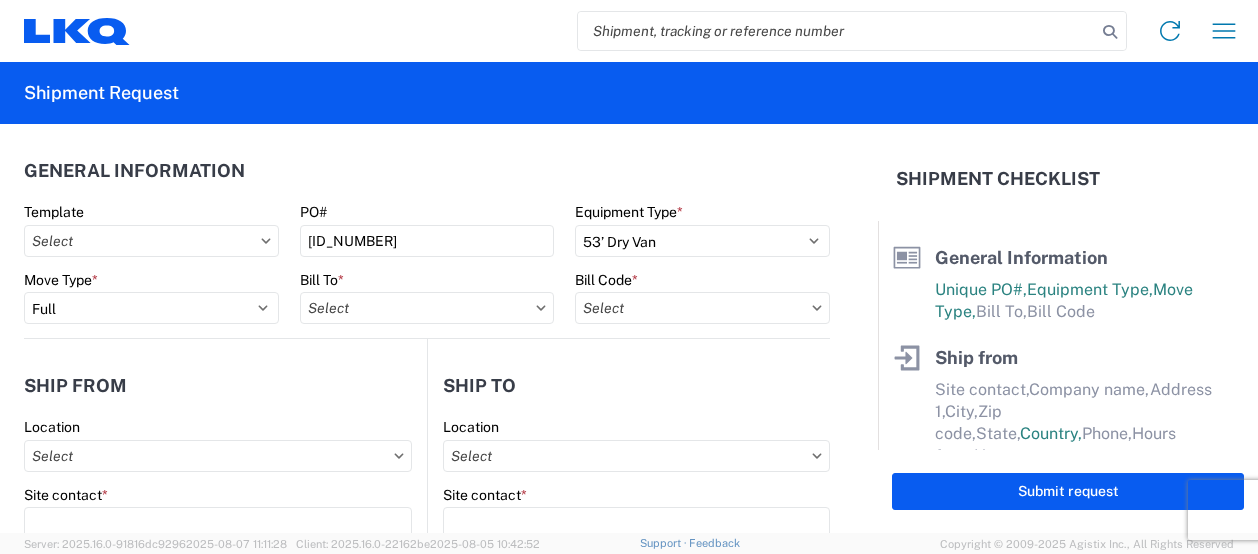 scroll, scrollTop: 100, scrollLeft: 0, axis: vertical 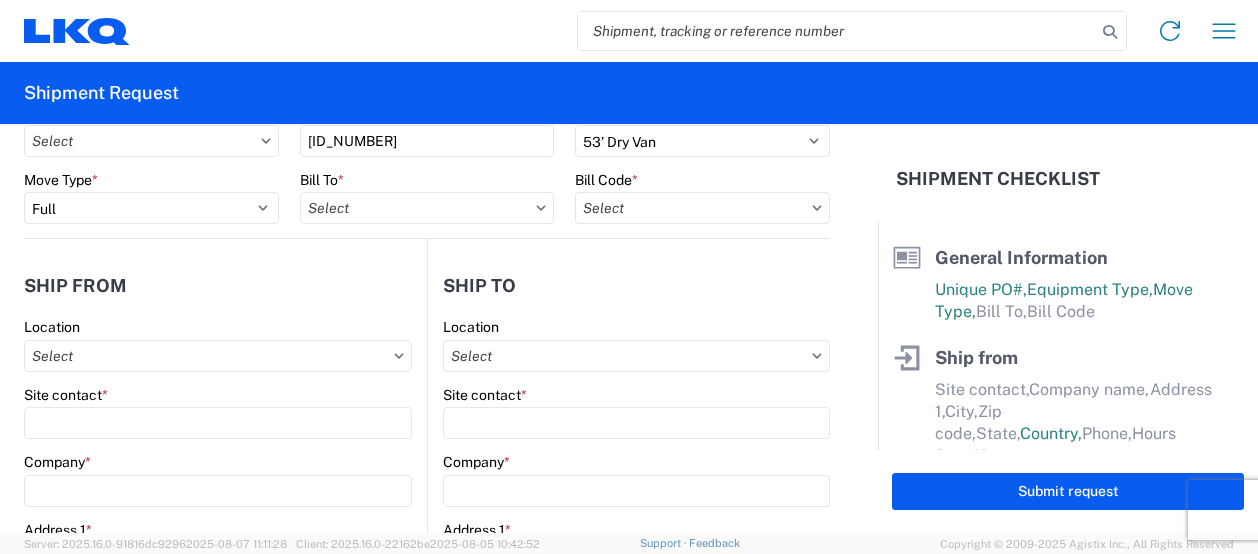 click 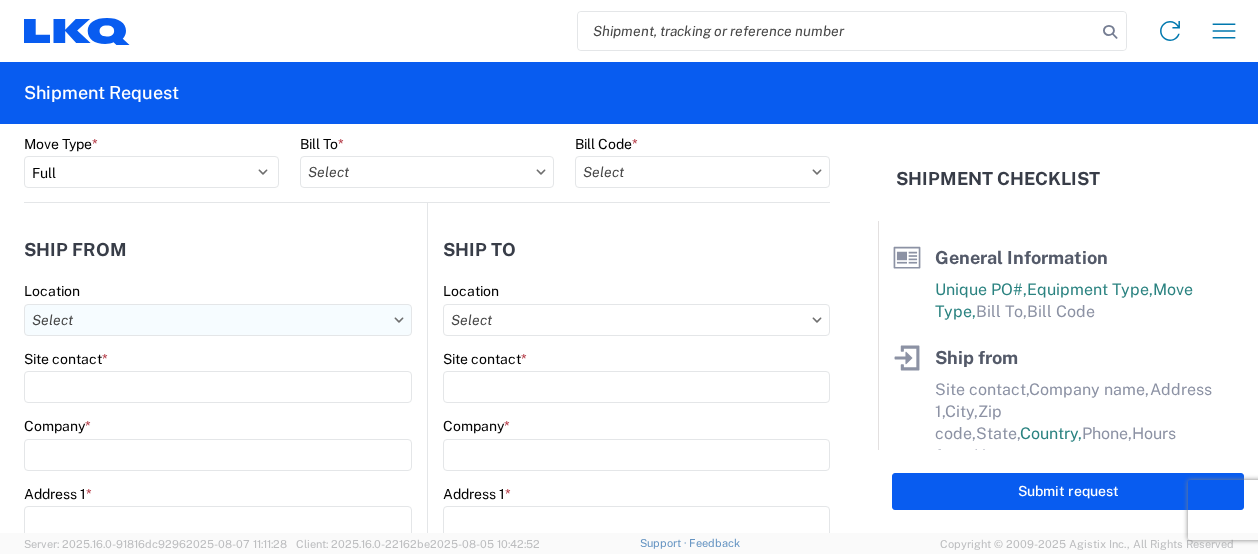 scroll, scrollTop: 0, scrollLeft: 0, axis: both 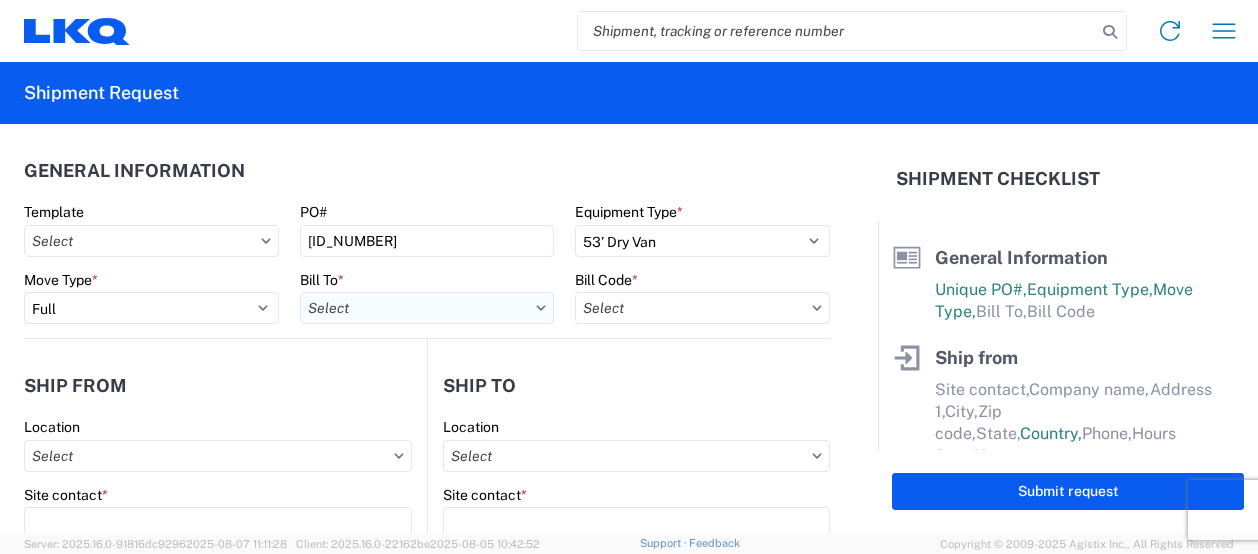 click on "Bill To  *" at bounding box center (427, 308) 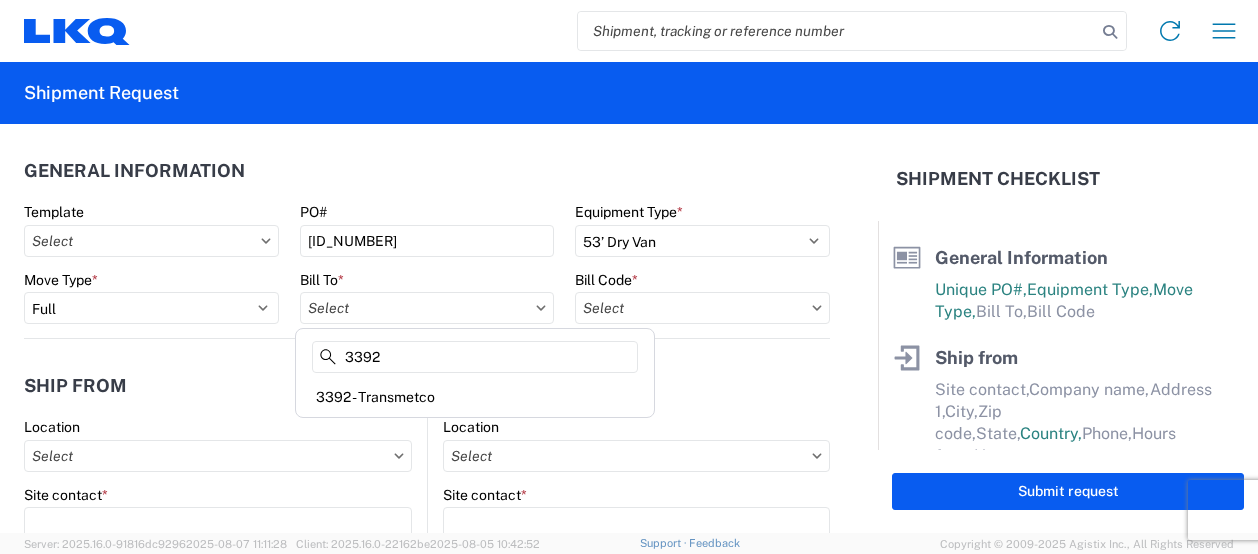 type on "3392" 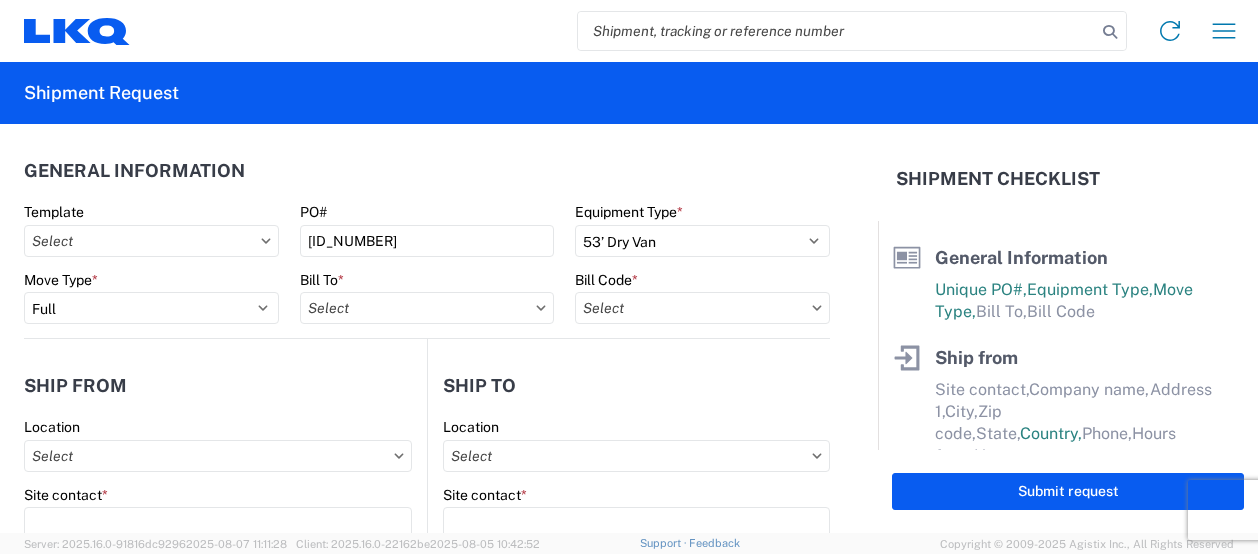 type on "3392 - Transmetco" 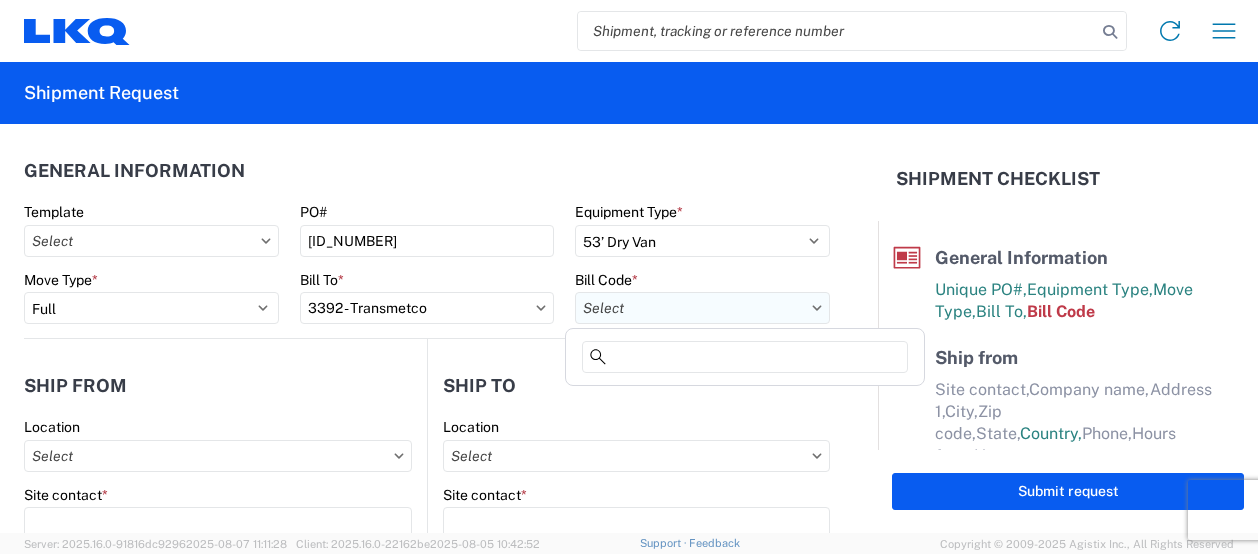 click on "Bill Code  *" at bounding box center [702, 308] 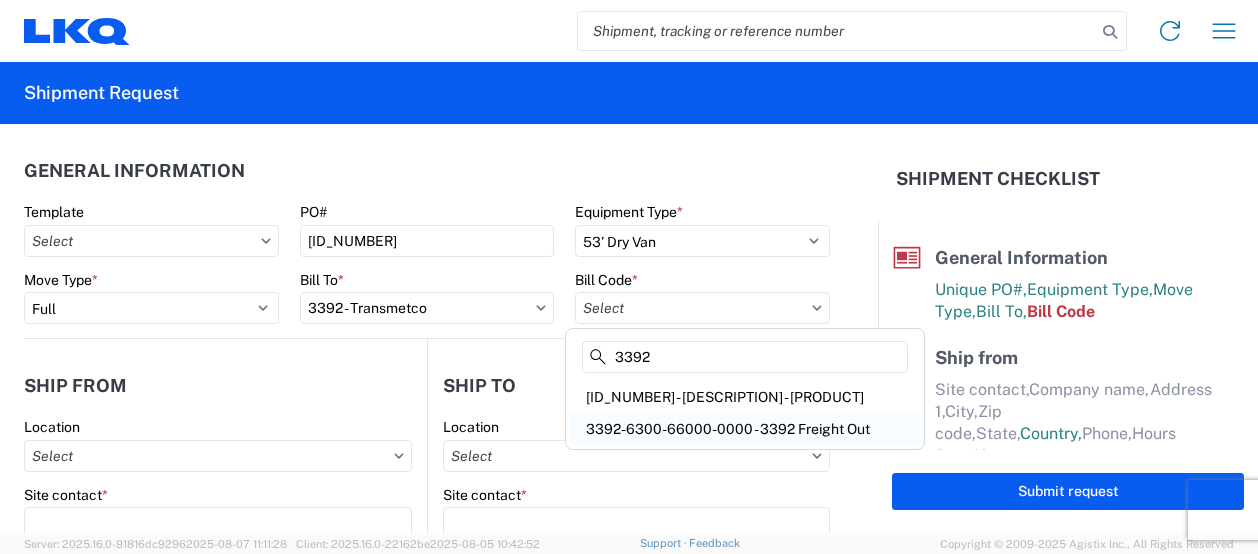 type on "3392" 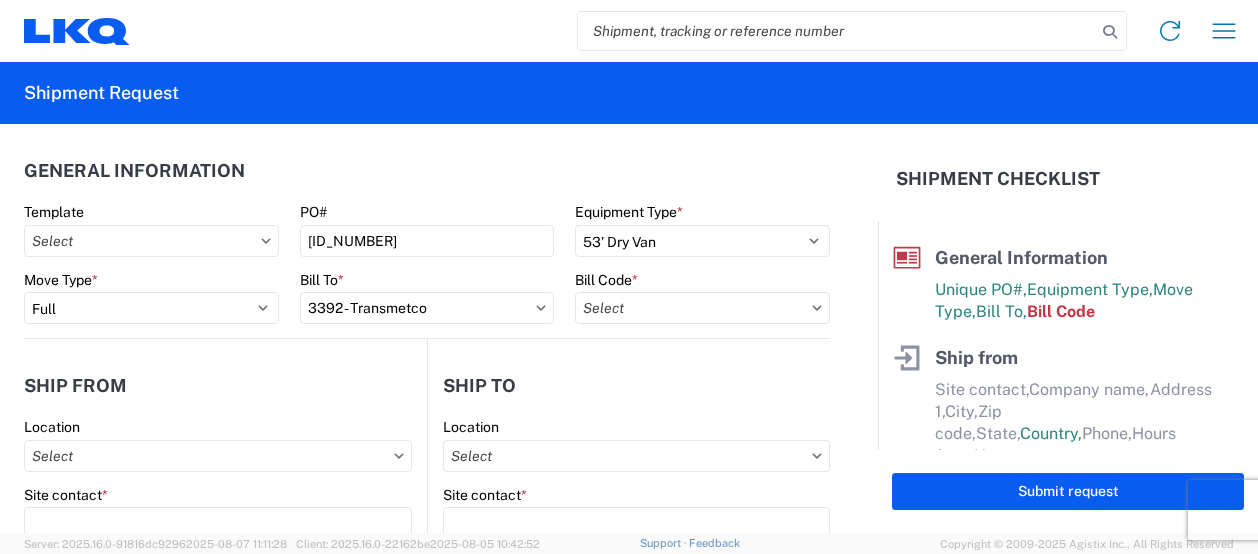 type on "3392-6300-66000-0000 - 3392 Freight Out" 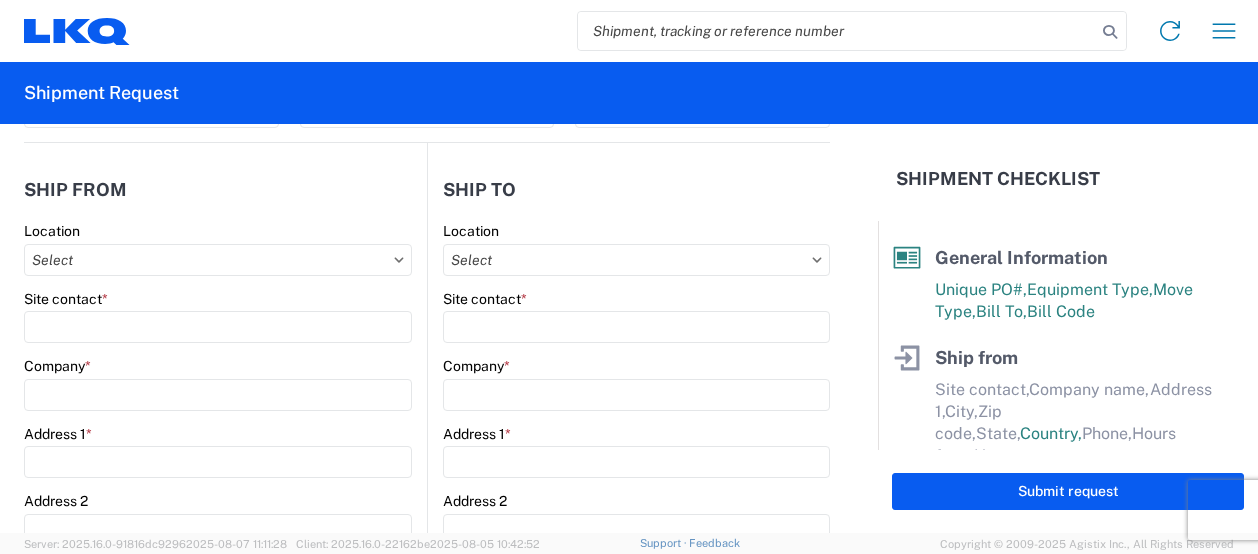 scroll, scrollTop: 200, scrollLeft: 0, axis: vertical 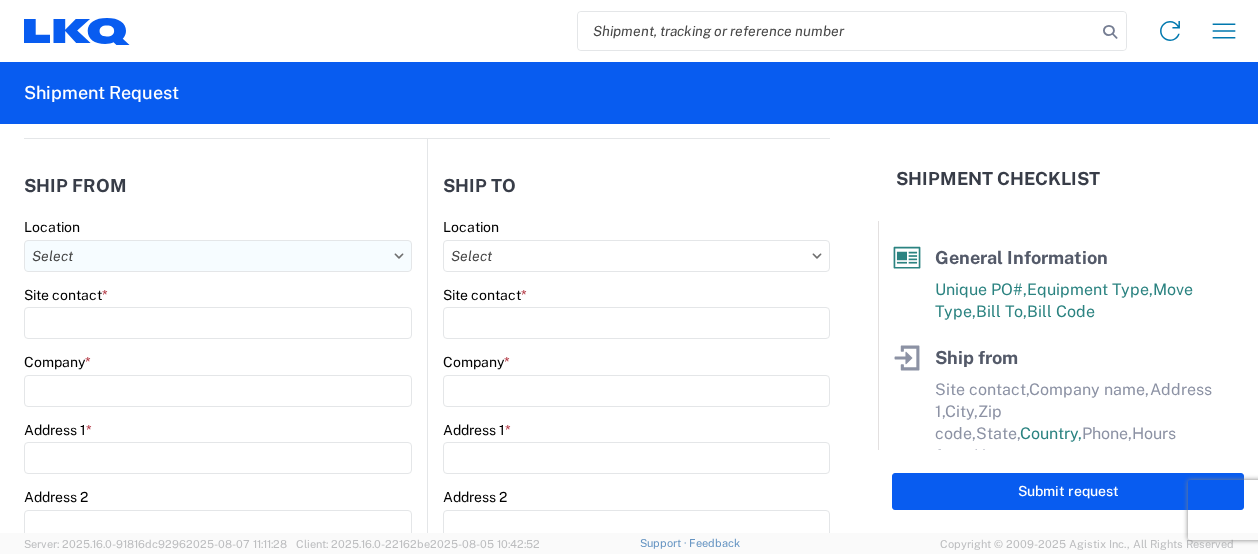 click on "Location" at bounding box center [218, 256] 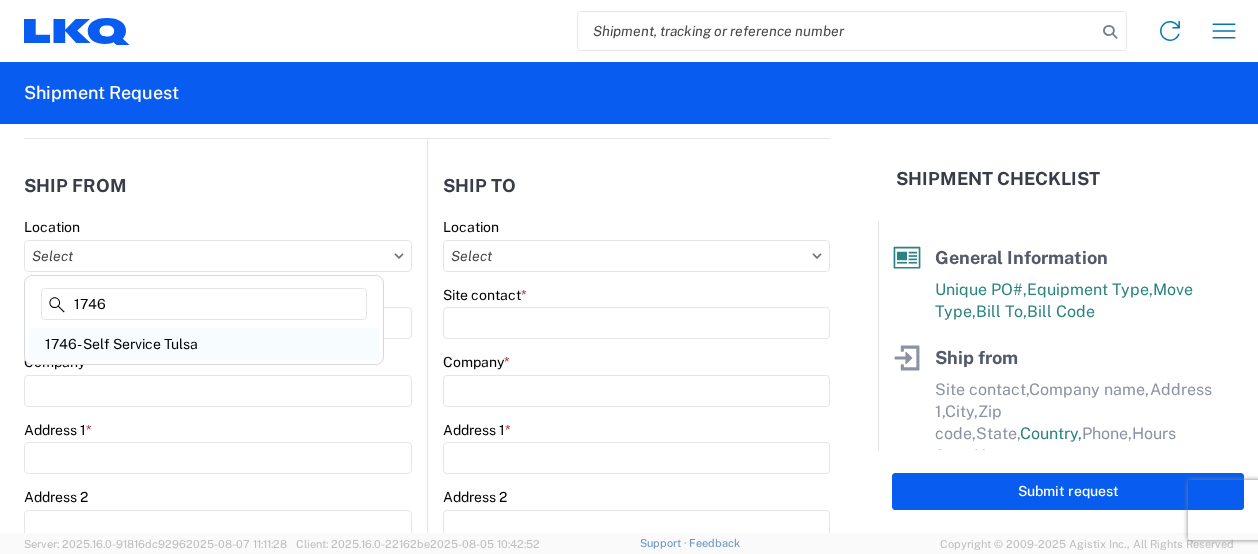 type on "1746" 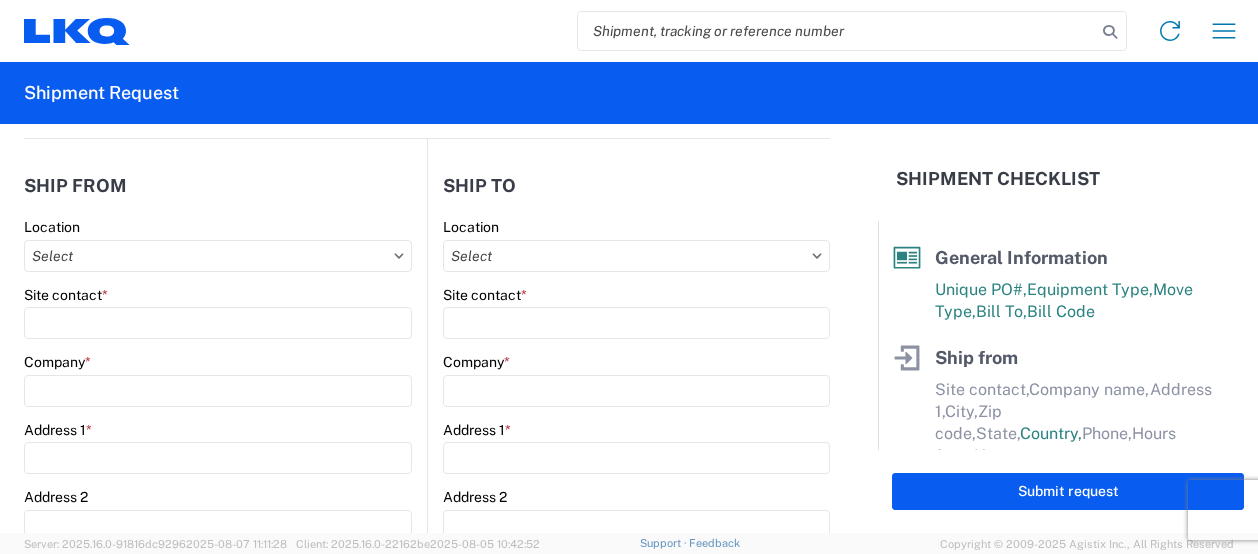 type on "1746- Self Service Tulsa" 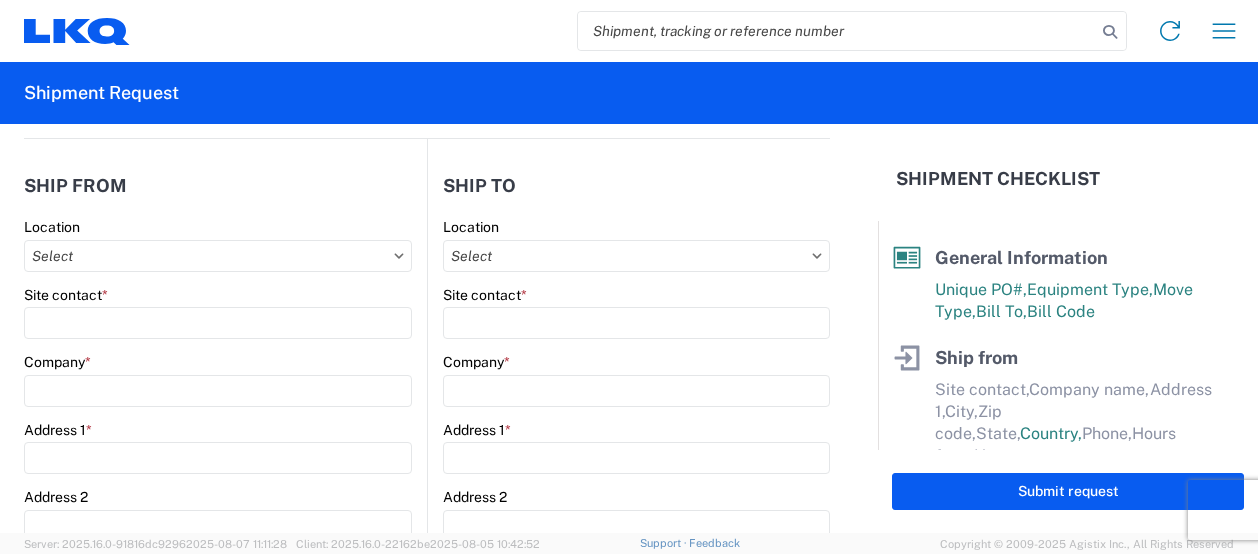 type on "LKQ Corporation" 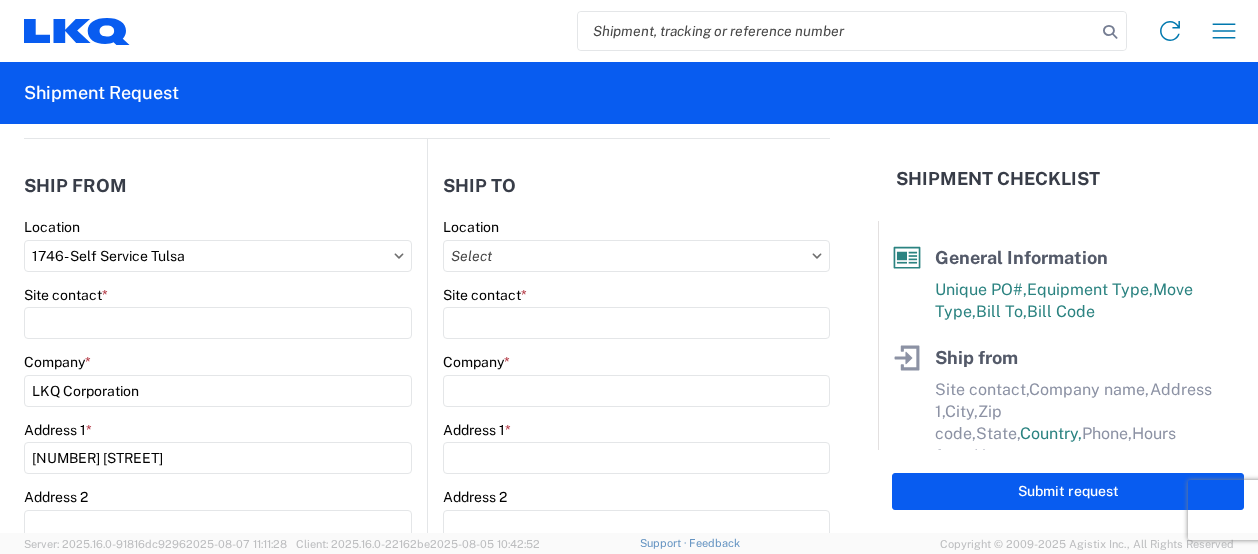 type on "14:30" 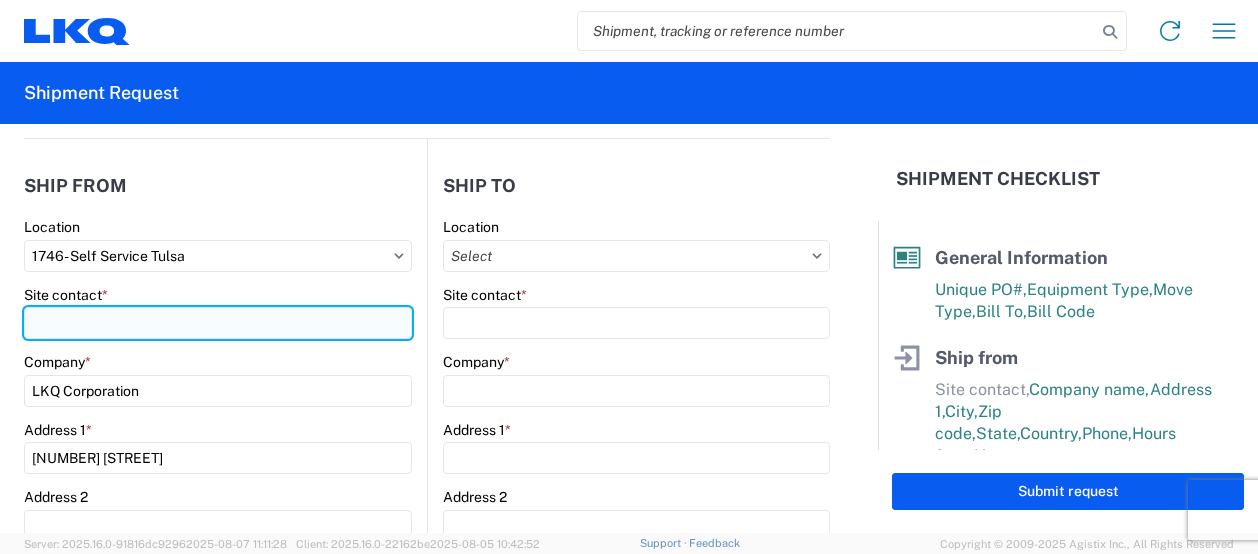 click on "Site contact  *" at bounding box center [218, 323] 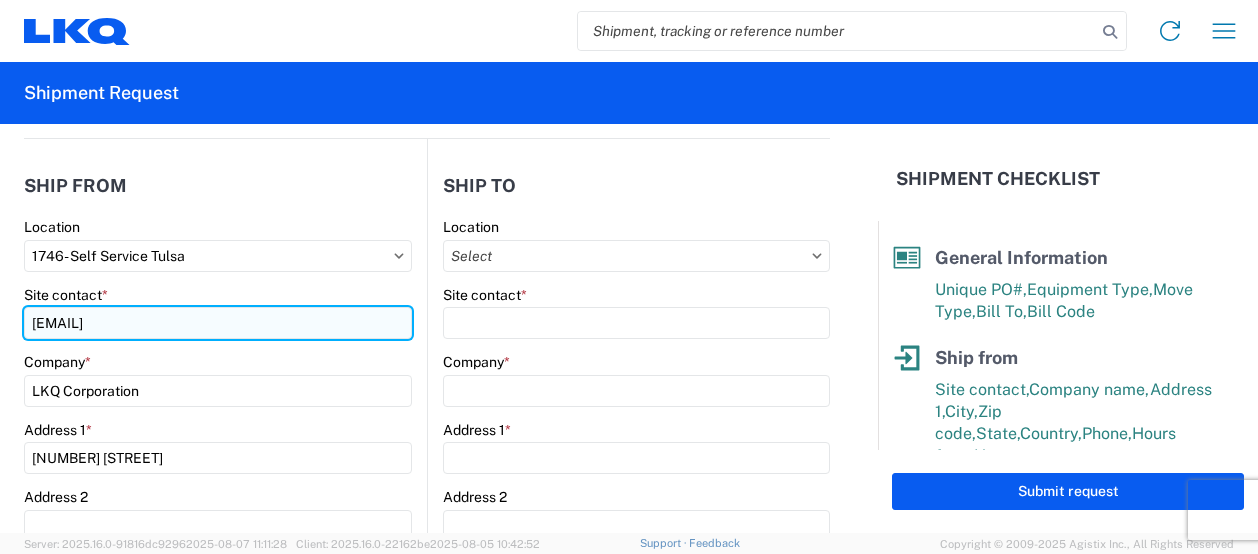 type on "d" 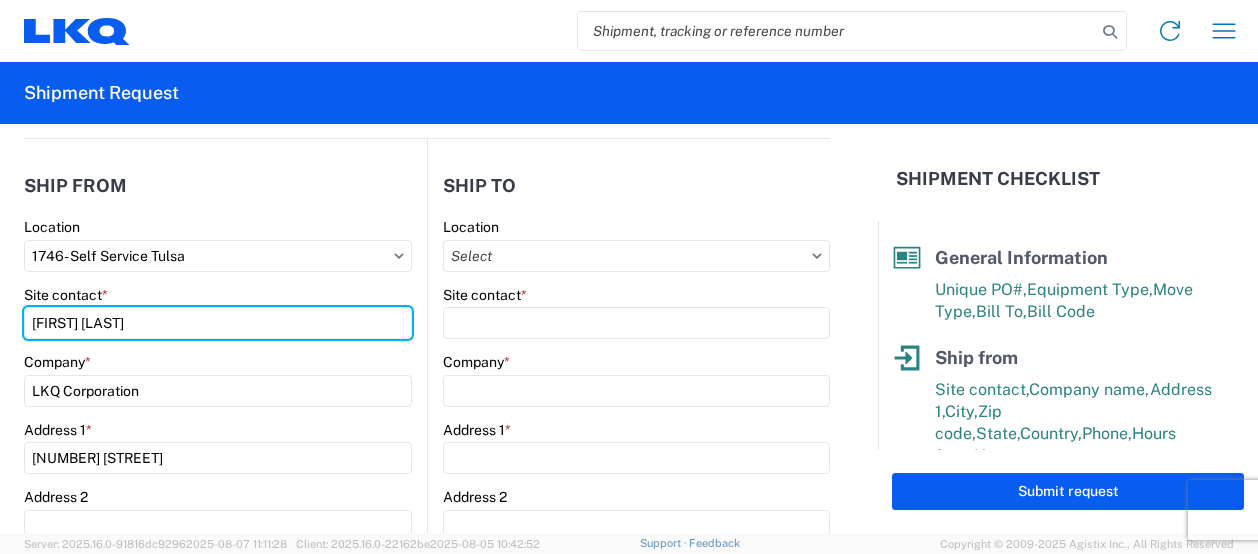 type on "[FIRST] [LAST]" 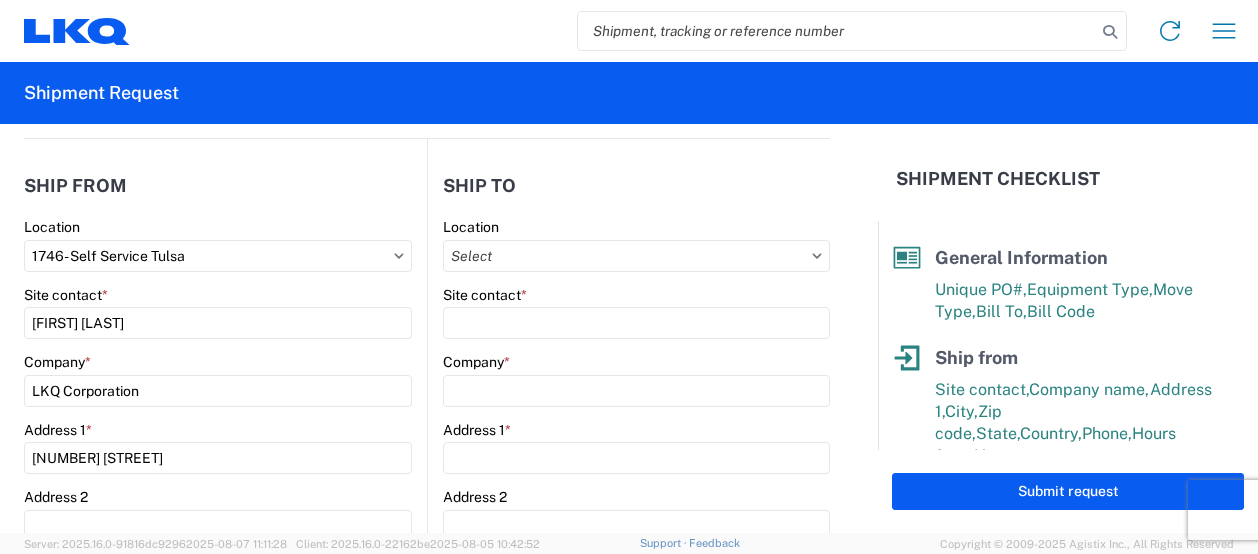 click on "Ship from" 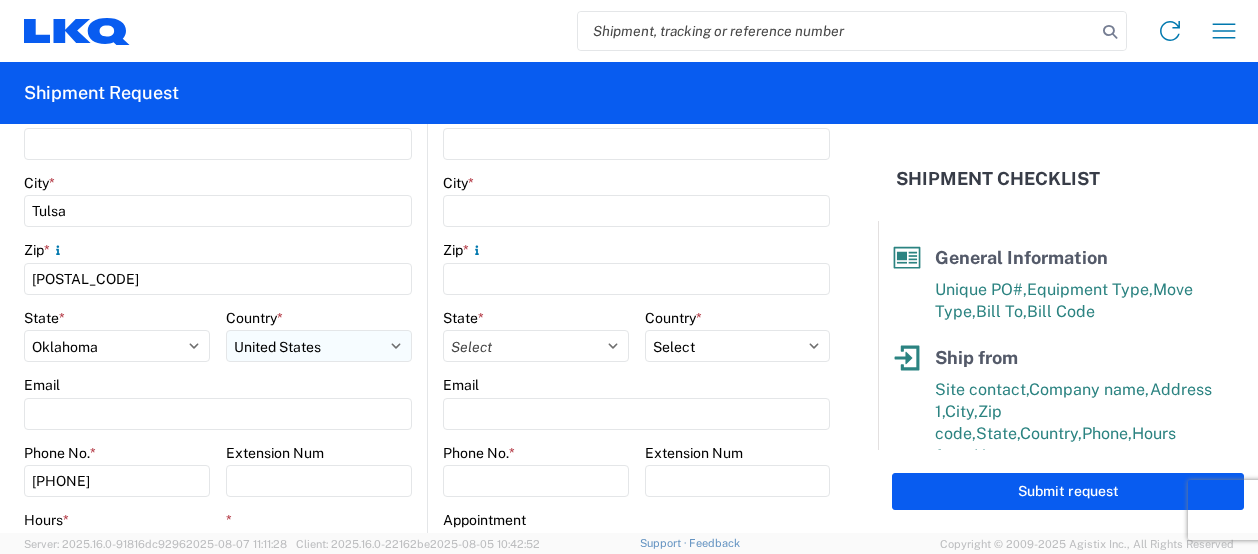 scroll, scrollTop: 600, scrollLeft: 0, axis: vertical 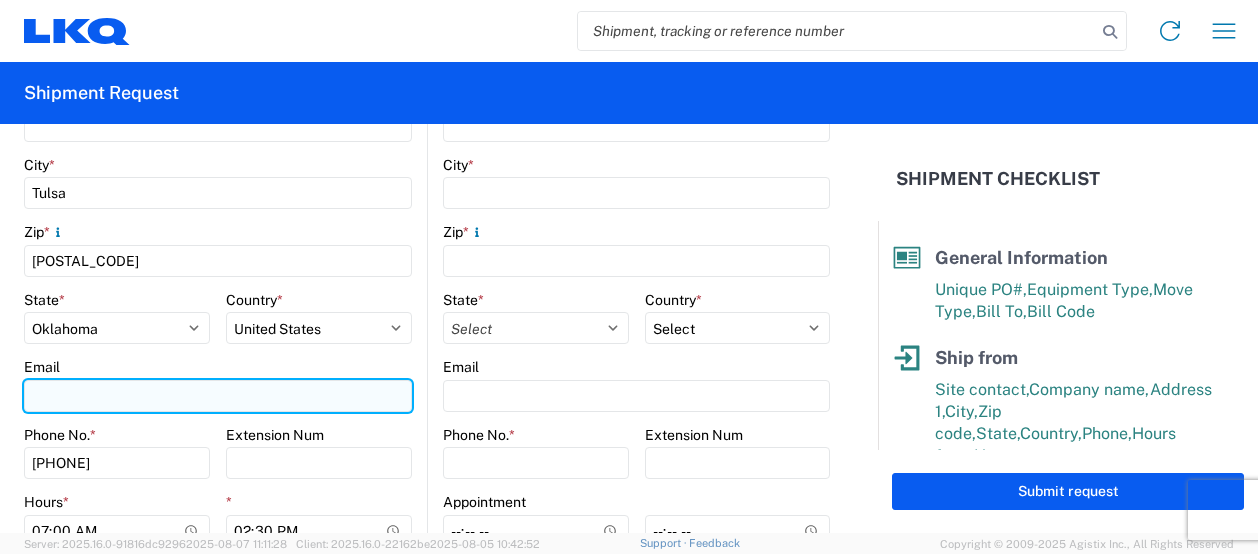 click on "Email" at bounding box center [218, 396] 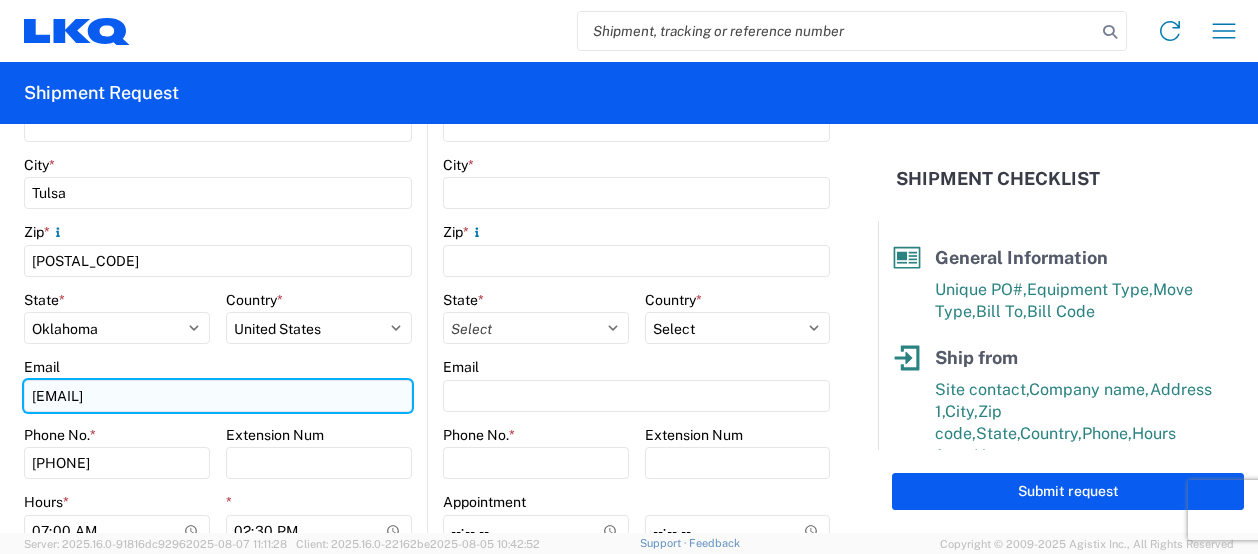type on "[EMAIL]" 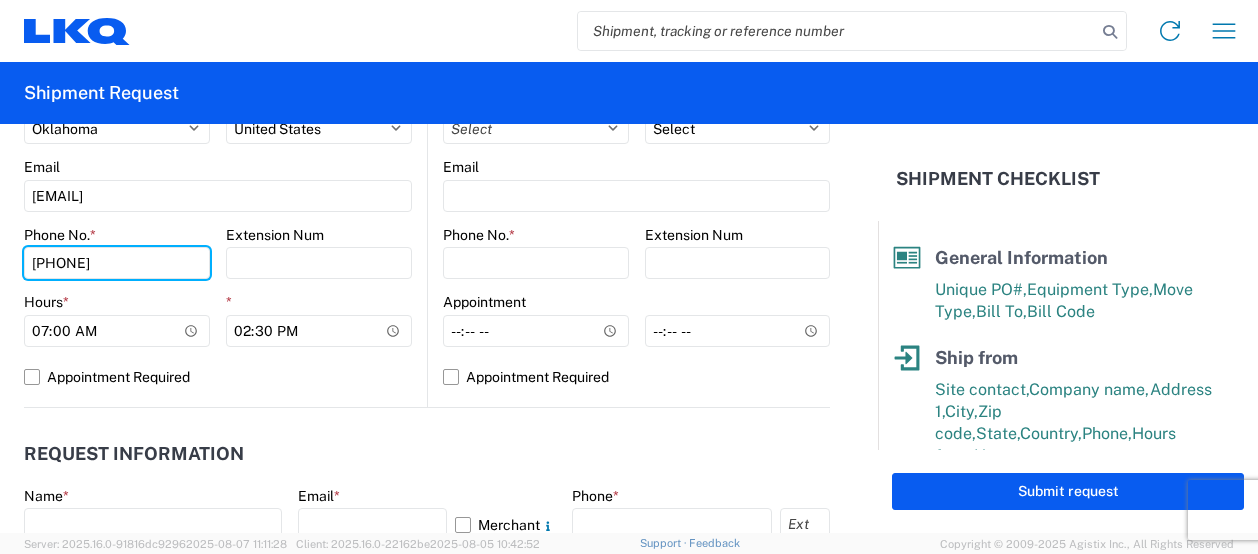 scroll, scrollTop: 700, scrollLeft: 0, axis: vertical 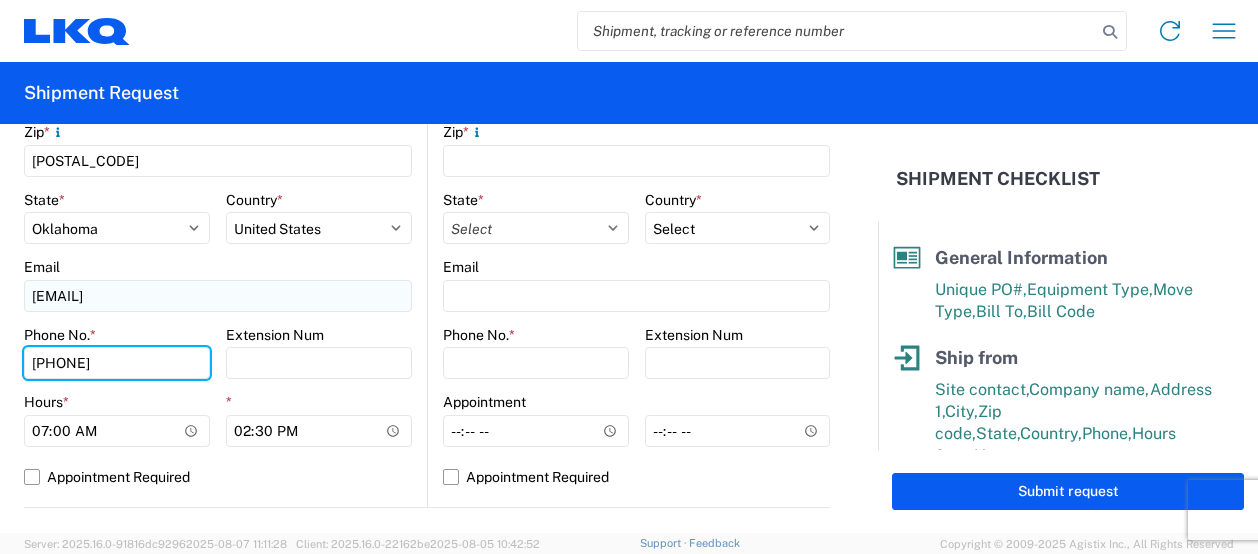 type on "[PHONE]" 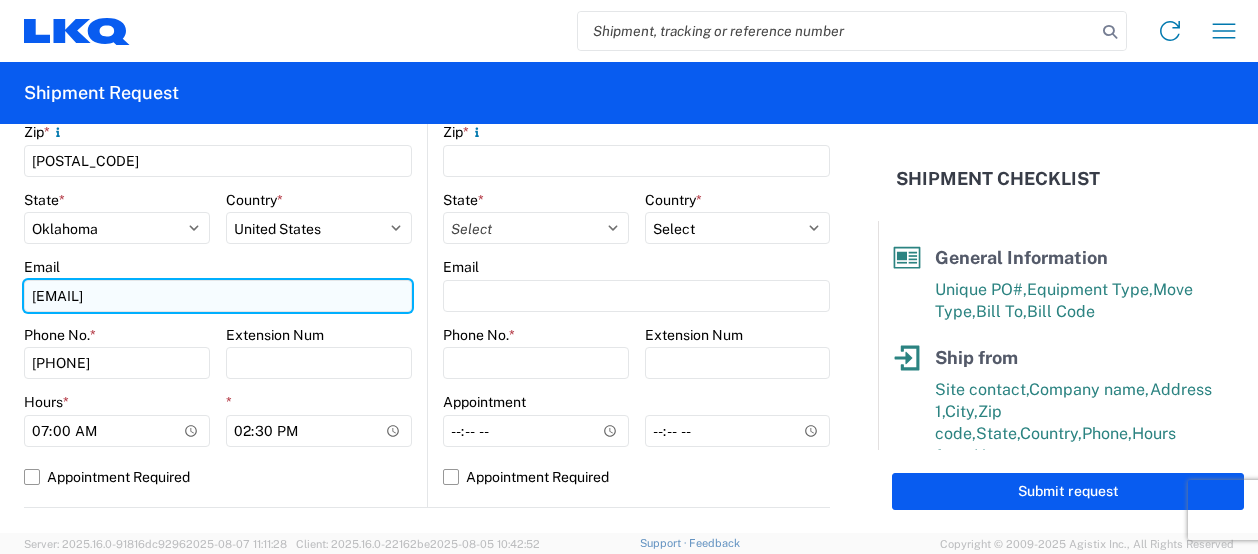 click on "[EMAIL]" at bounding box center (218, 296) 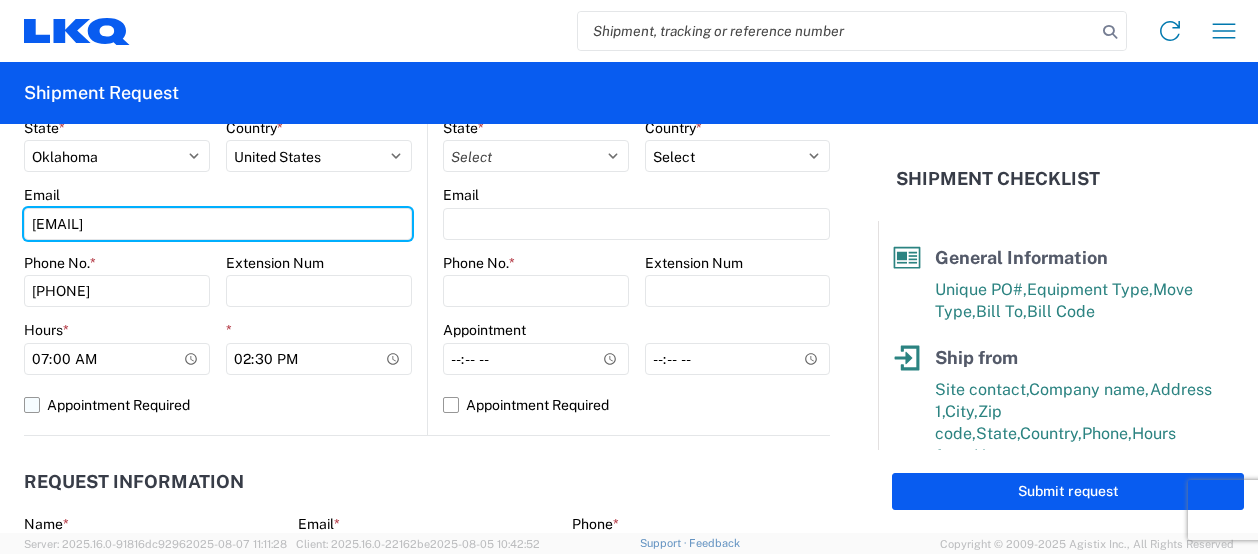 scroll, scrollTop: 800, scrollLeft: 0, axis: vertical 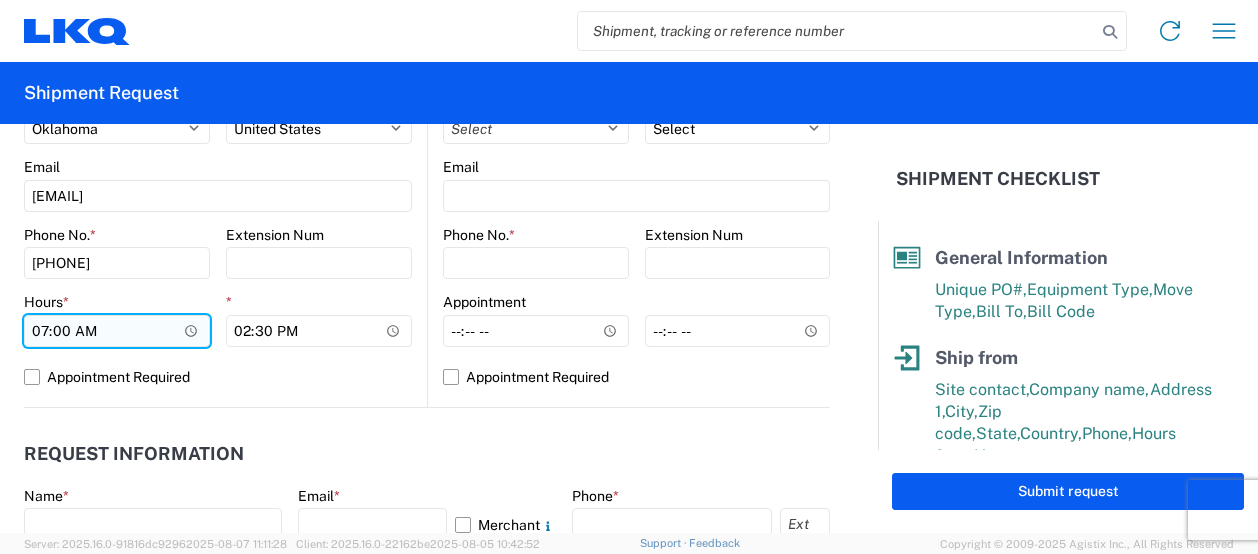 click on "07:00" at bounding box center [117, 331] 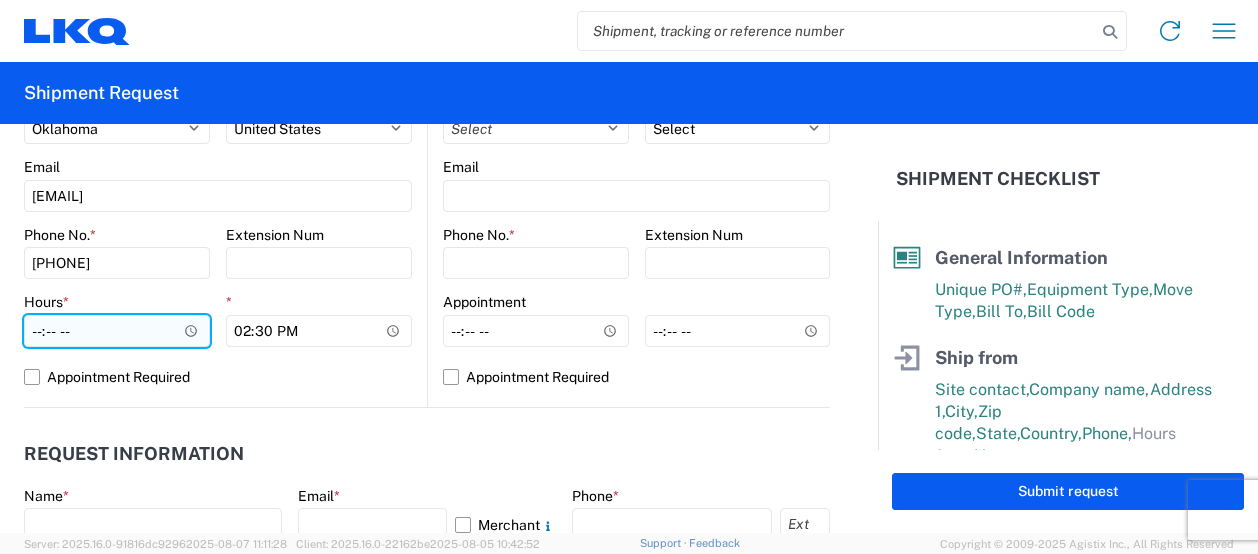 type on "09:00" 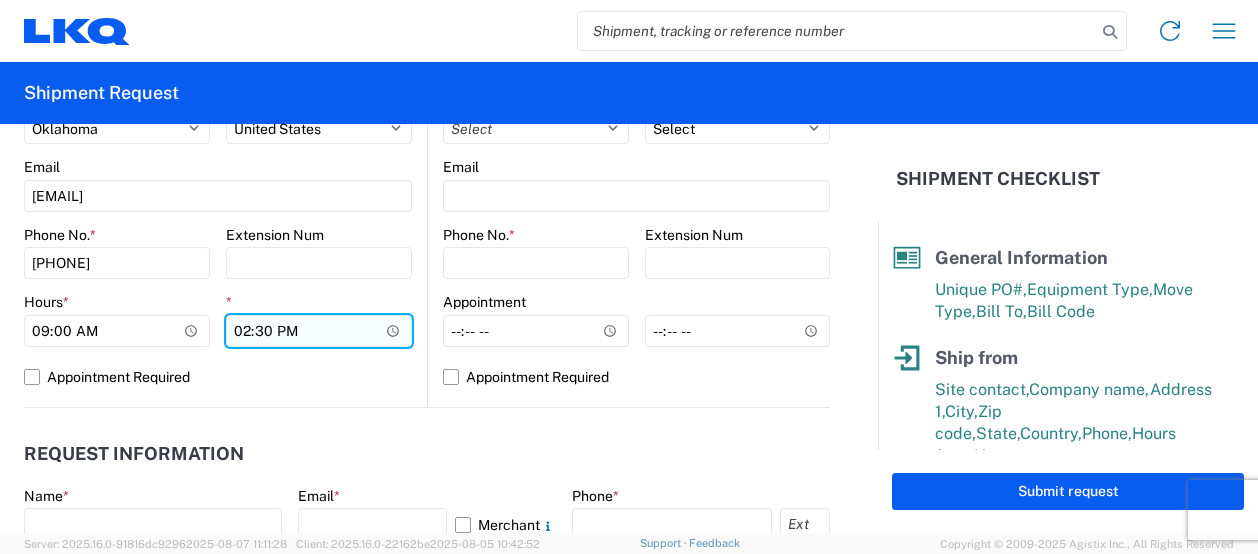 click on "14:30" at bounding box center [319, 331] 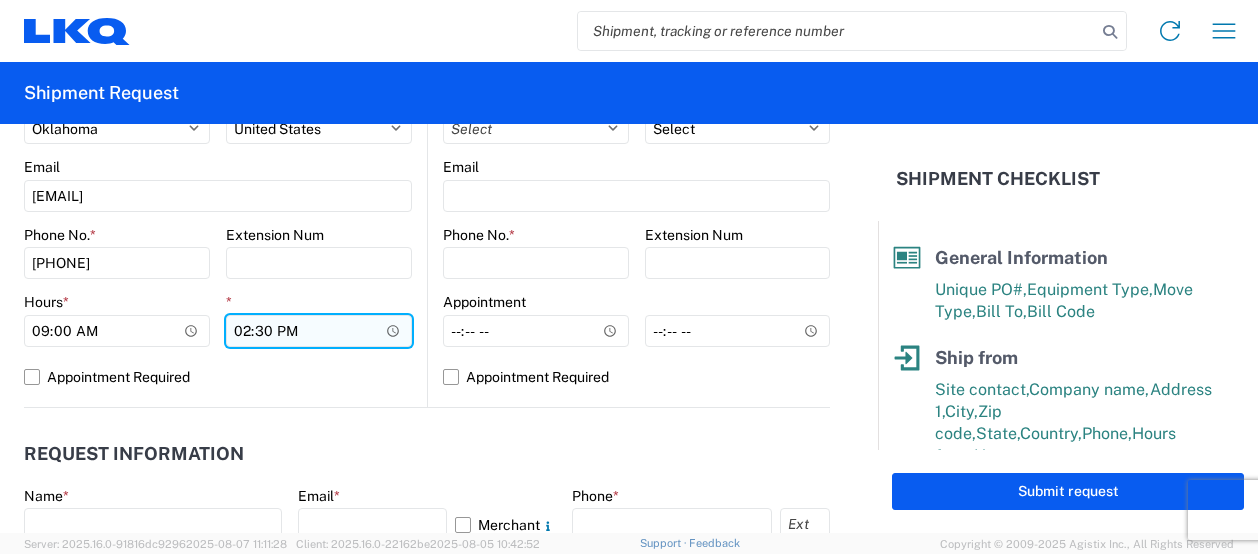type on "14:00" 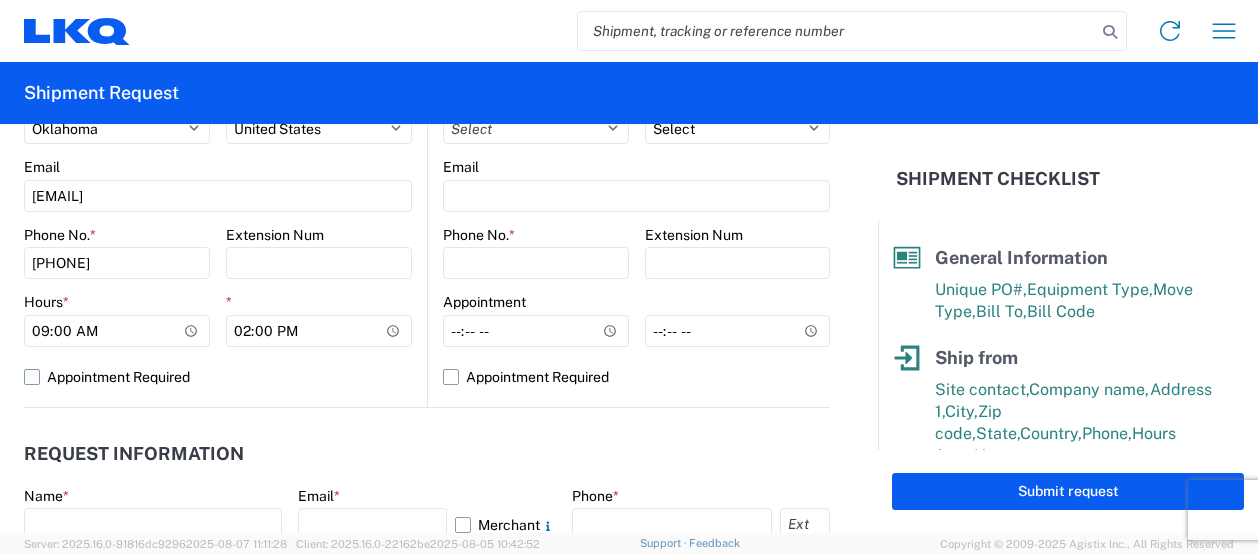 click on "Appointment Required" 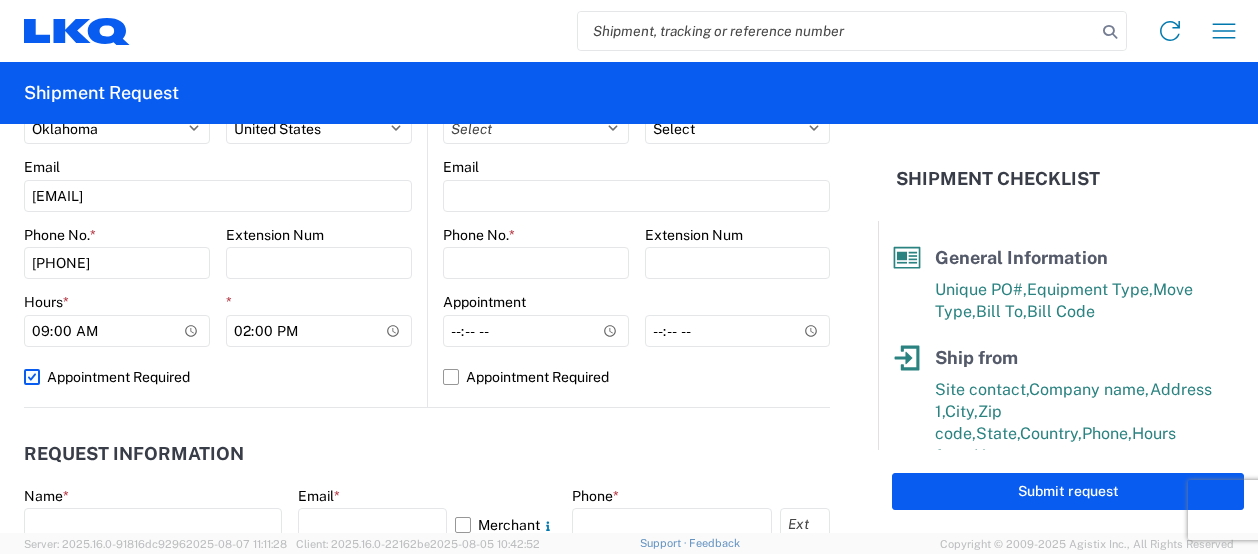 scroll, scrollTop: 799, scrollLeft: 0, axis: vertical 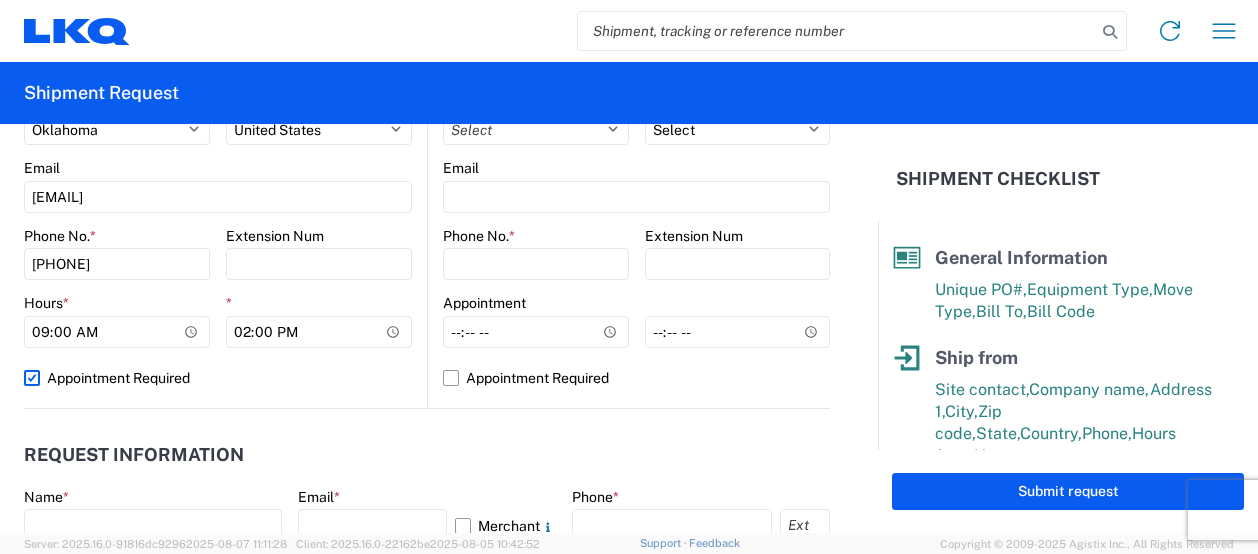 select on "US" 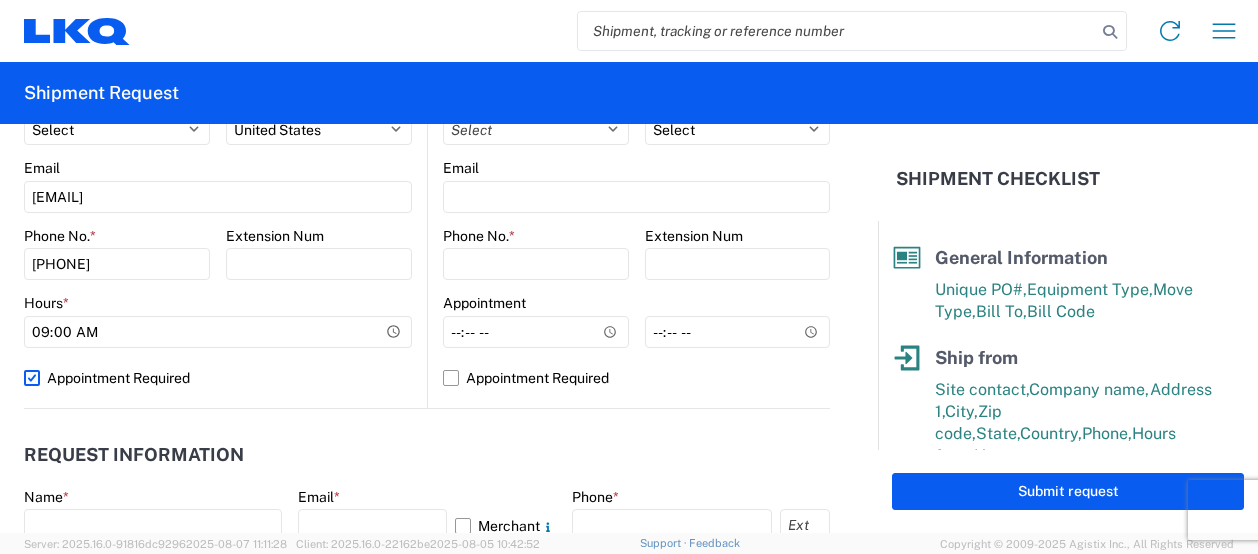click on "Appointment Required" 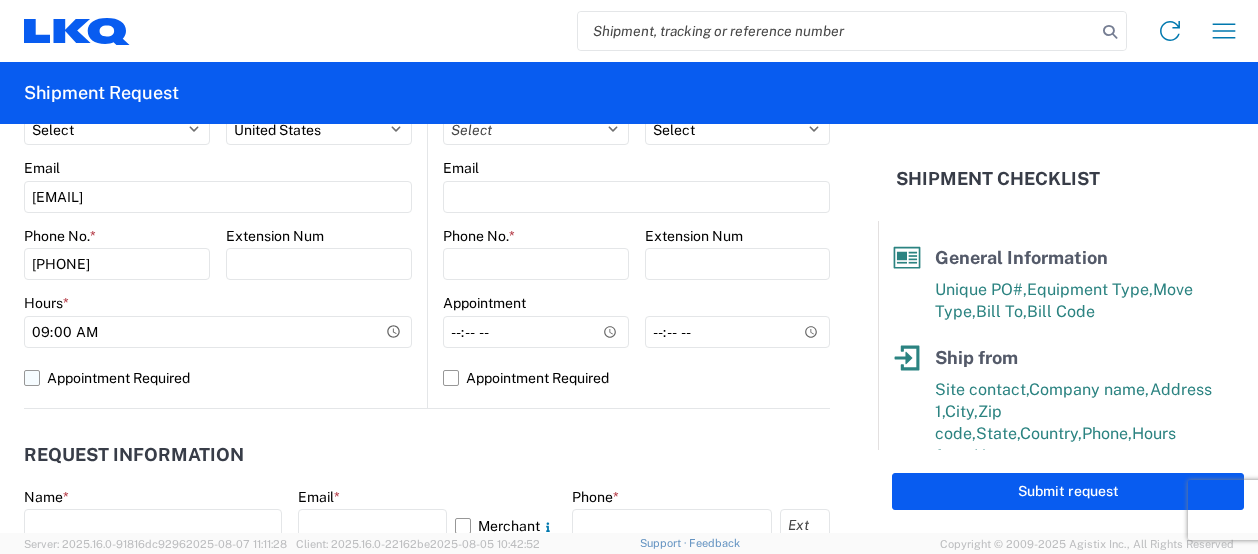 select on "US" 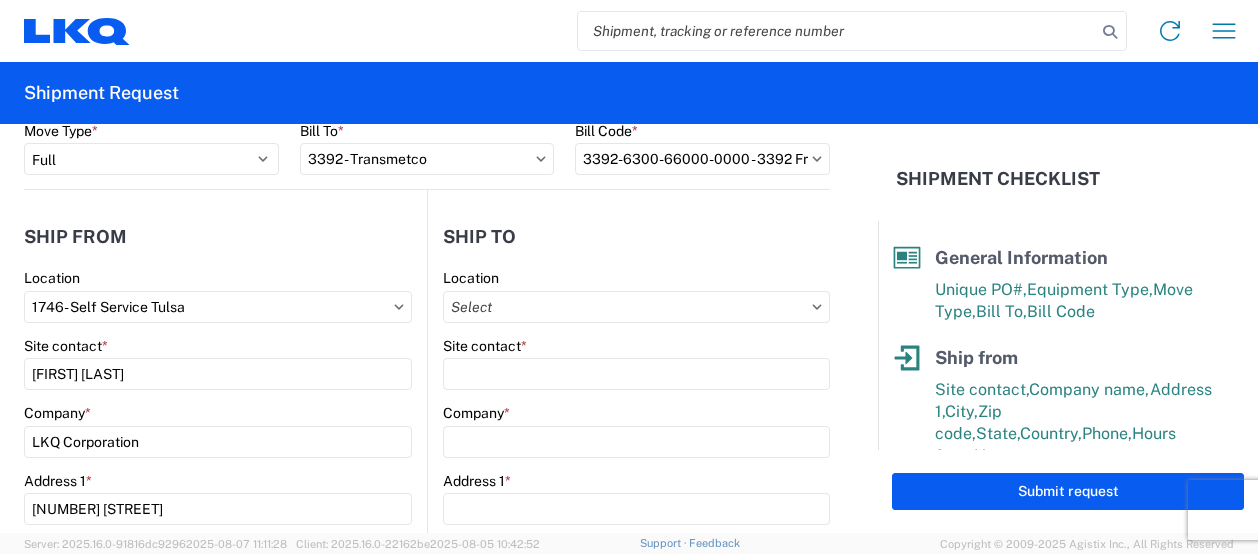 scroll, scrollTop: 99, scrollLeft: 0, axis: vertical 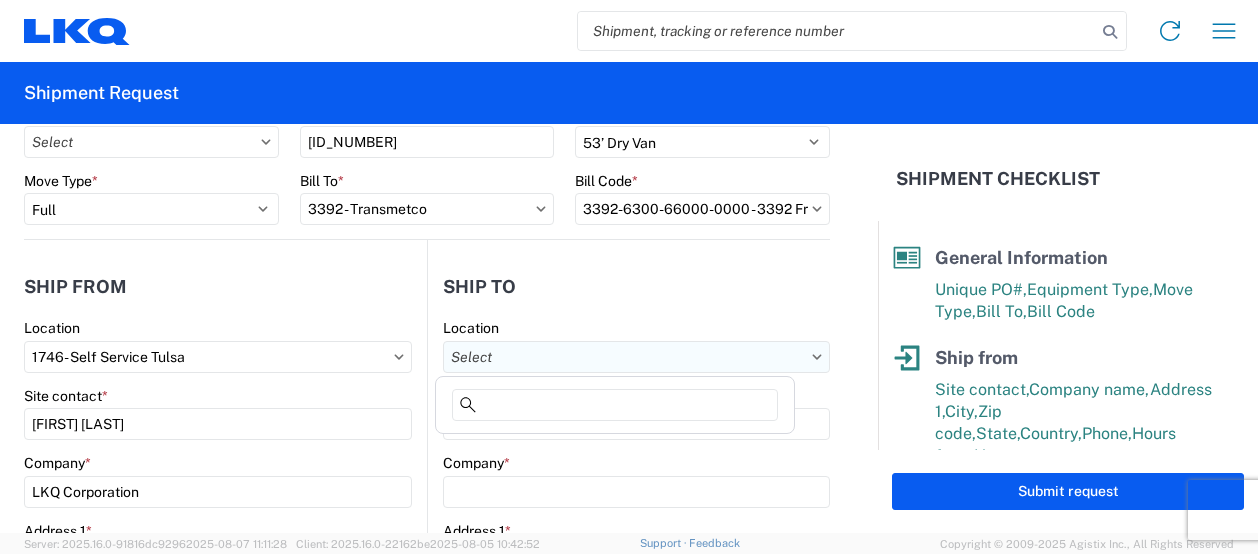 click on "Location" at bounding box center [636, 357] 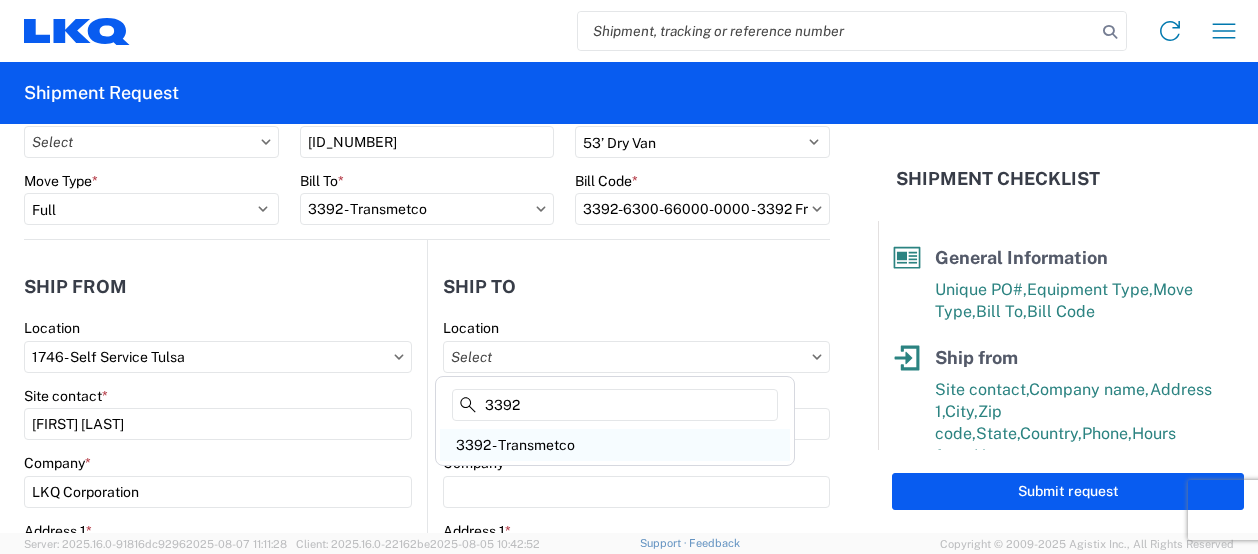 type on "3392" 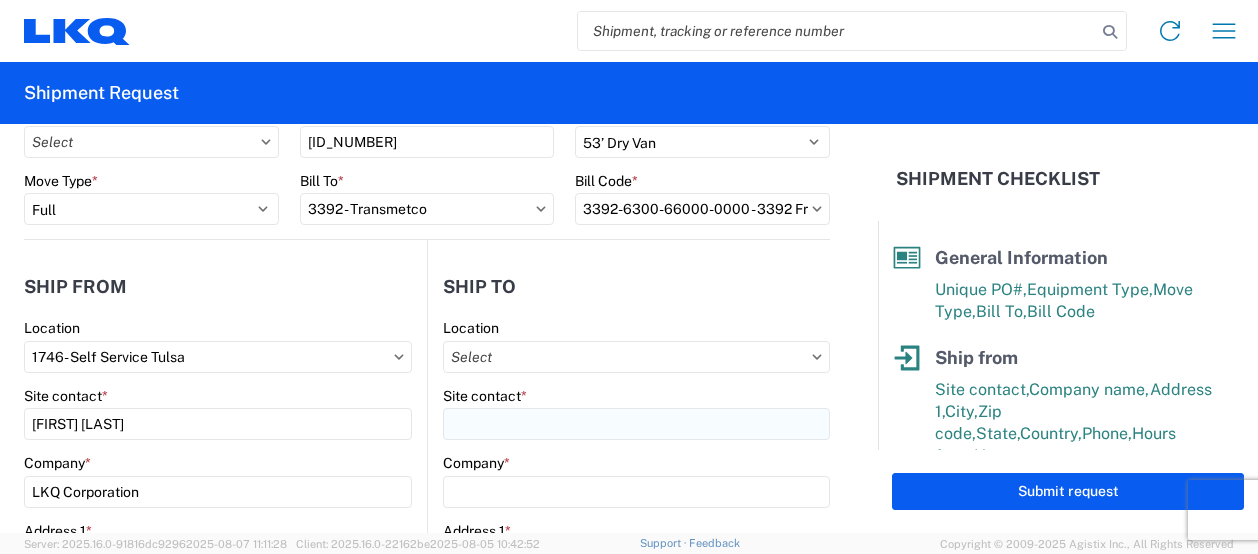 type on "3392 - Transmetco" 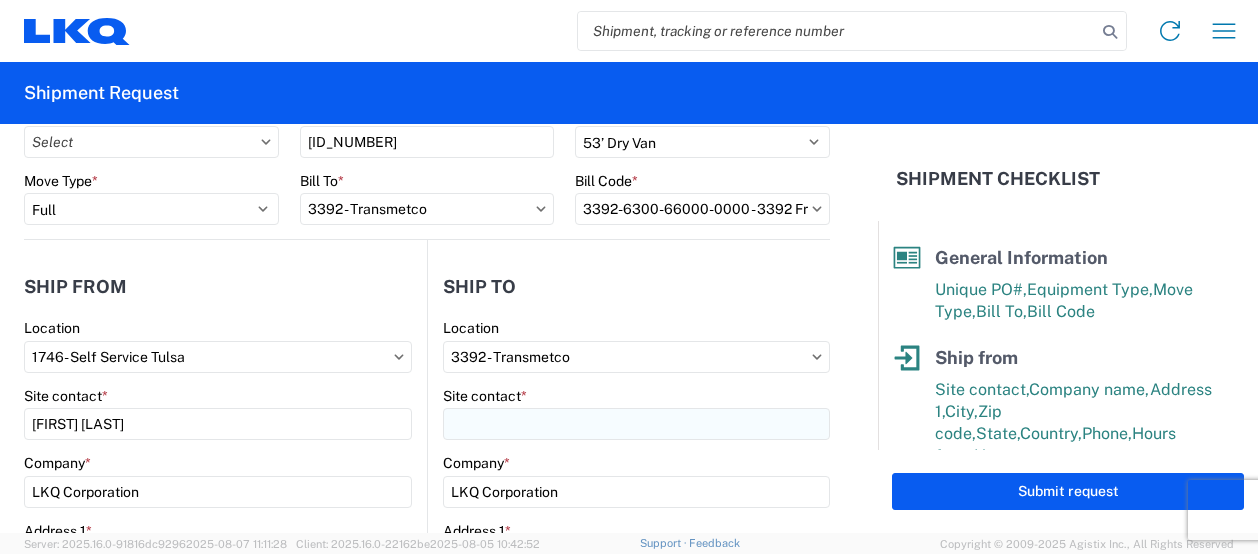 select on "US" 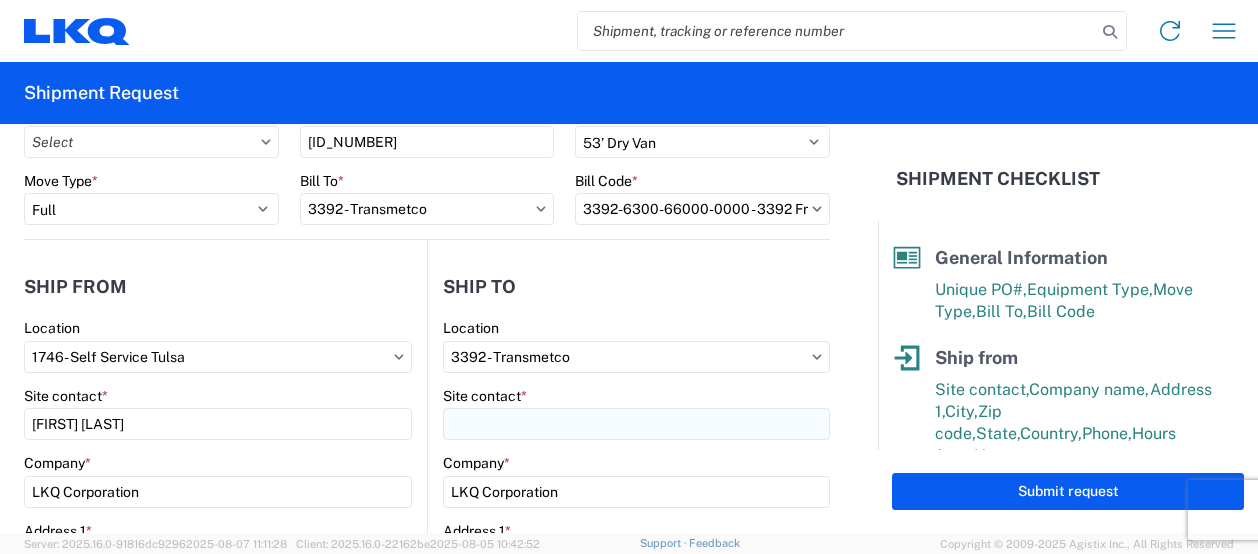 scroll, scrollTop: 199, scrollLeft: 0, axis: vertical 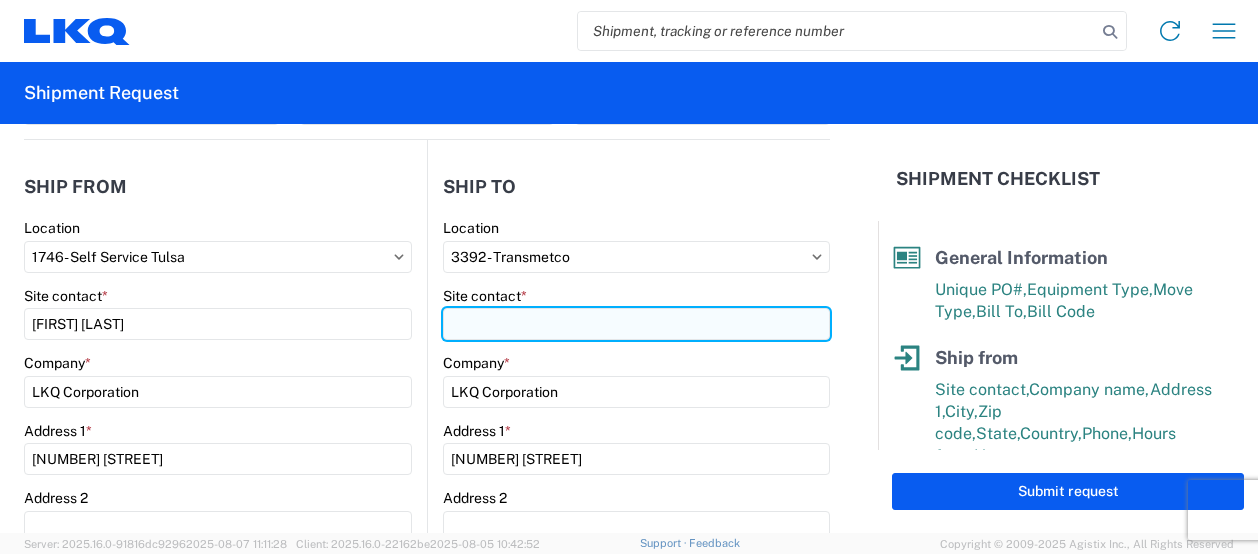 click on "Site contact  *" at bounding box center (636, 324) 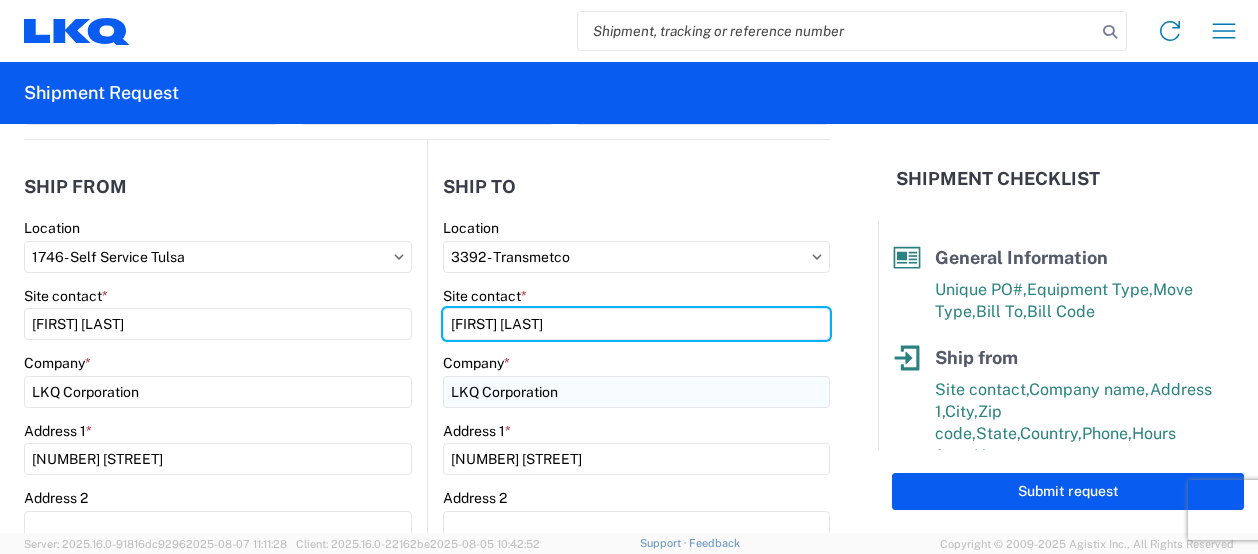 type on "[FIRST] [LAST]" 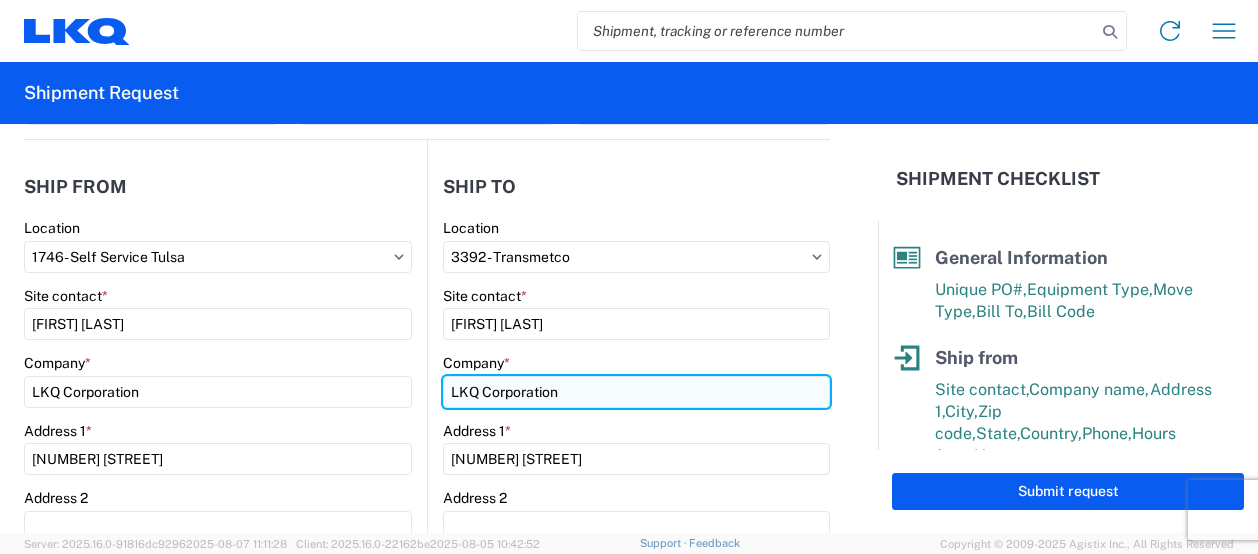 click on "LKQ Corporation" at bounding box center (218, 392) 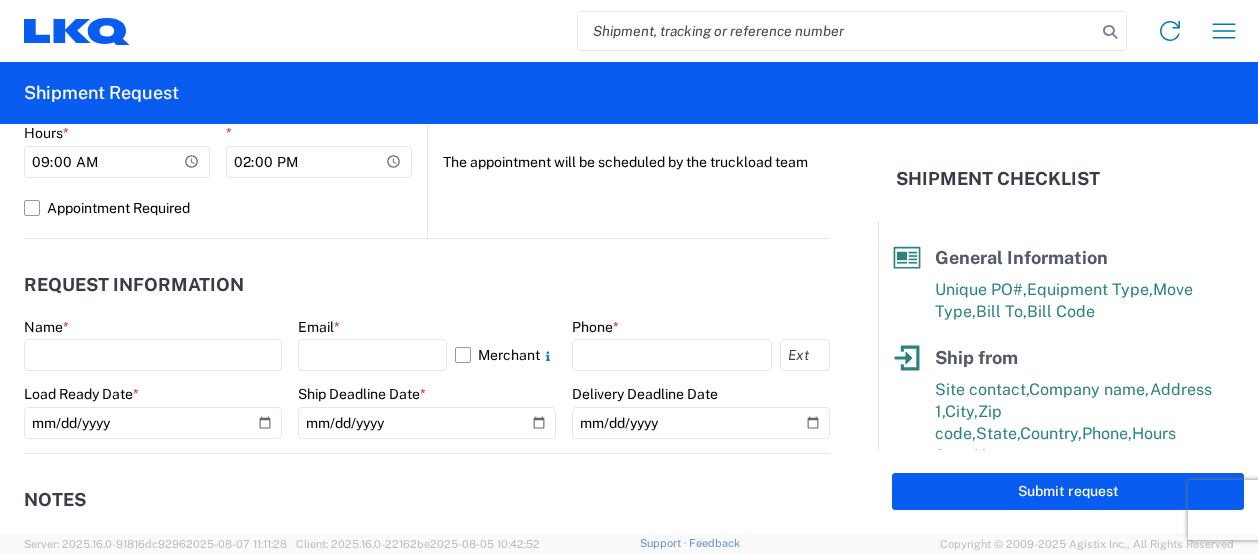 scroll, scrollTop: 999, scrollLeft: 0, axis: vertical 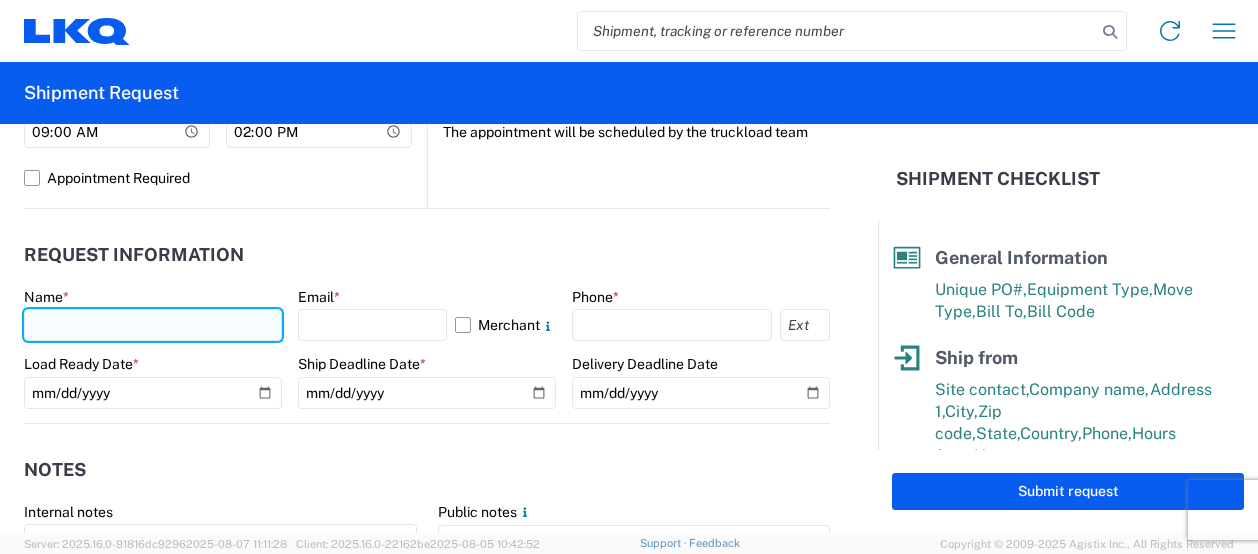 click 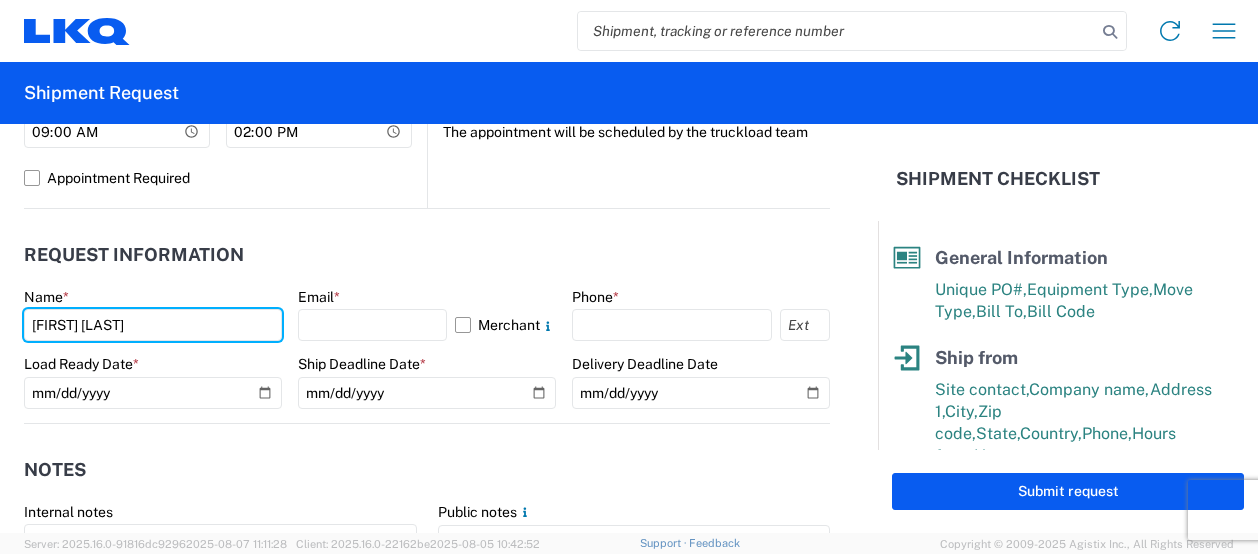 type on "[FIRST] [LAST]" 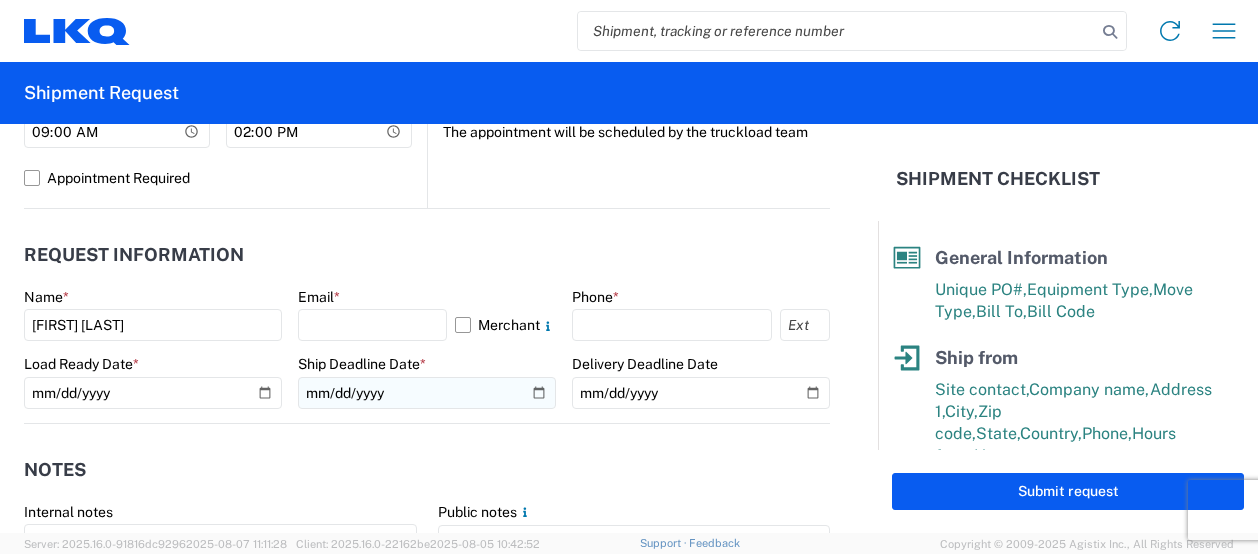 drag, startPoint x: 301, startPoint y: 460, endPoint x: 366, endPoint y: 403, distance: 86.4523 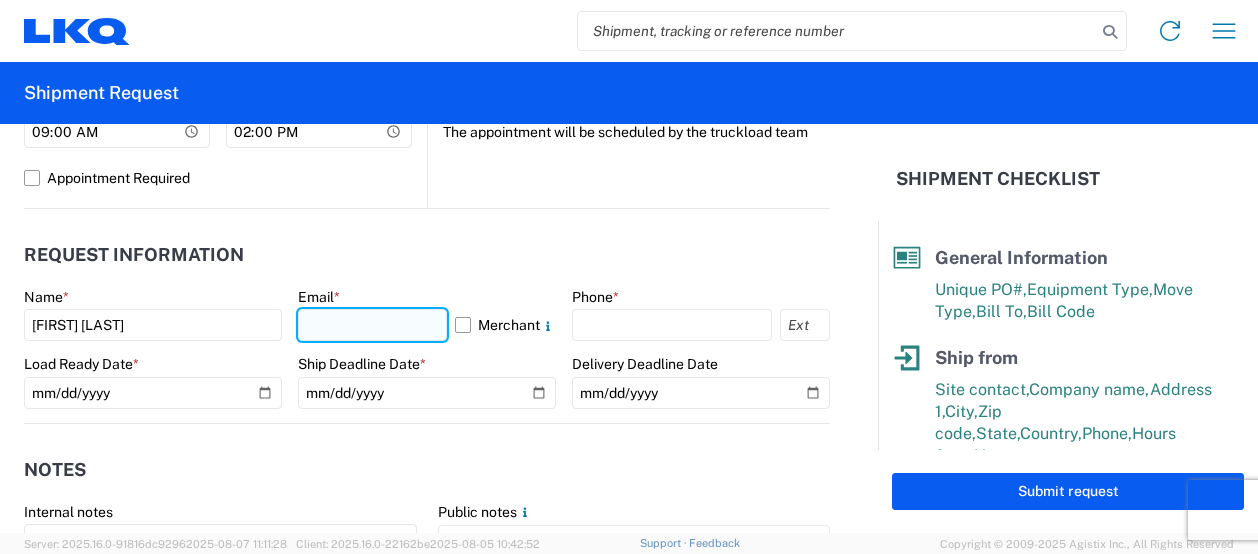 click 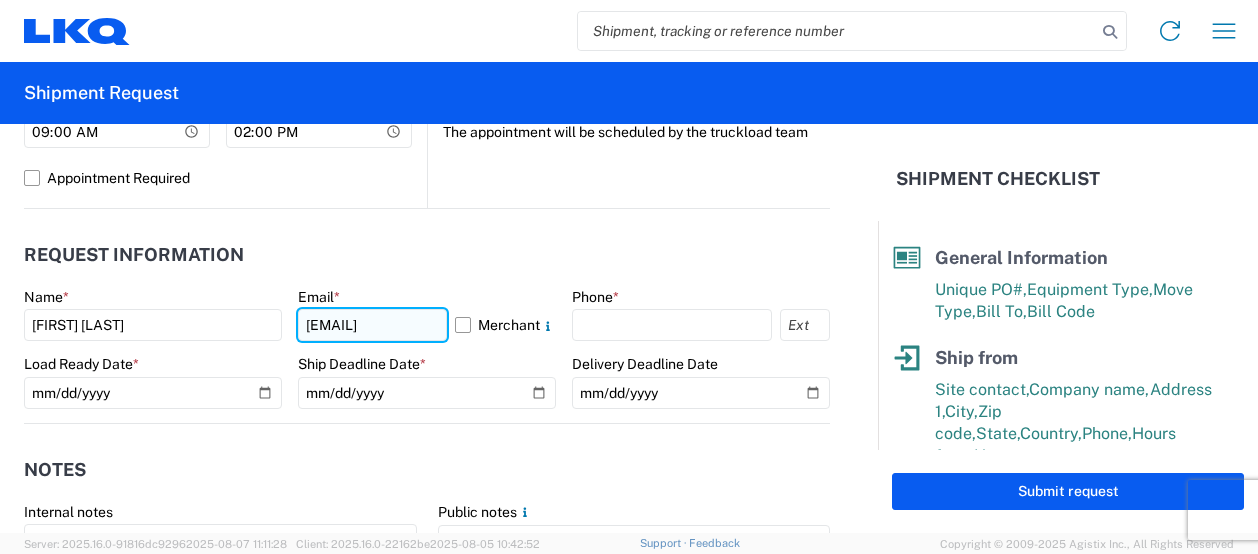 scroll, scrollTop: 0, scrollLeft: 24, axis: horizontal 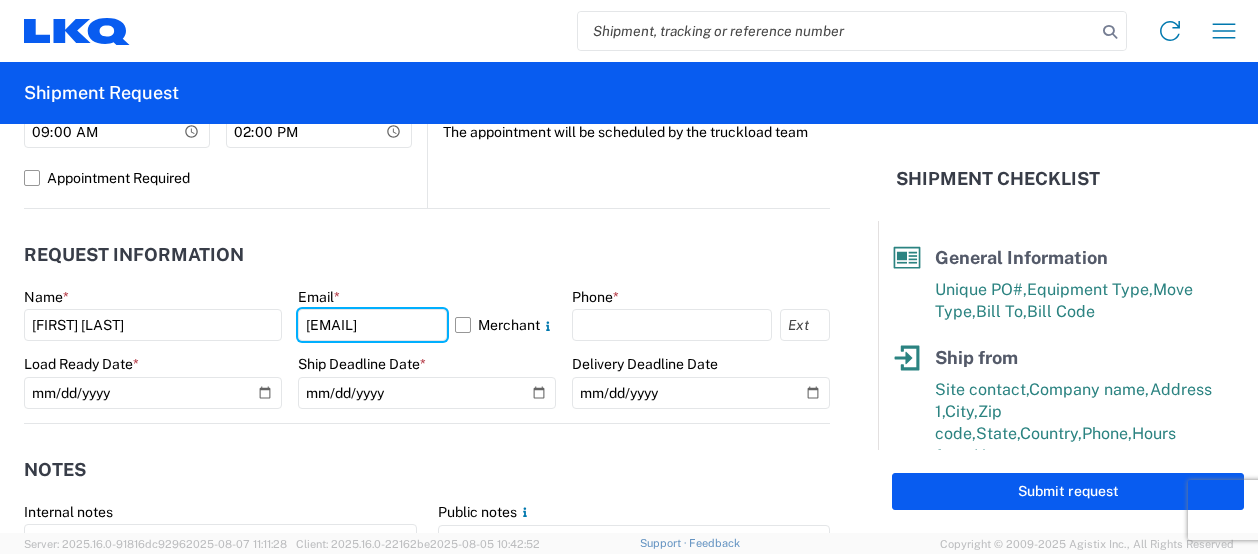 type on "[EMAIL]" 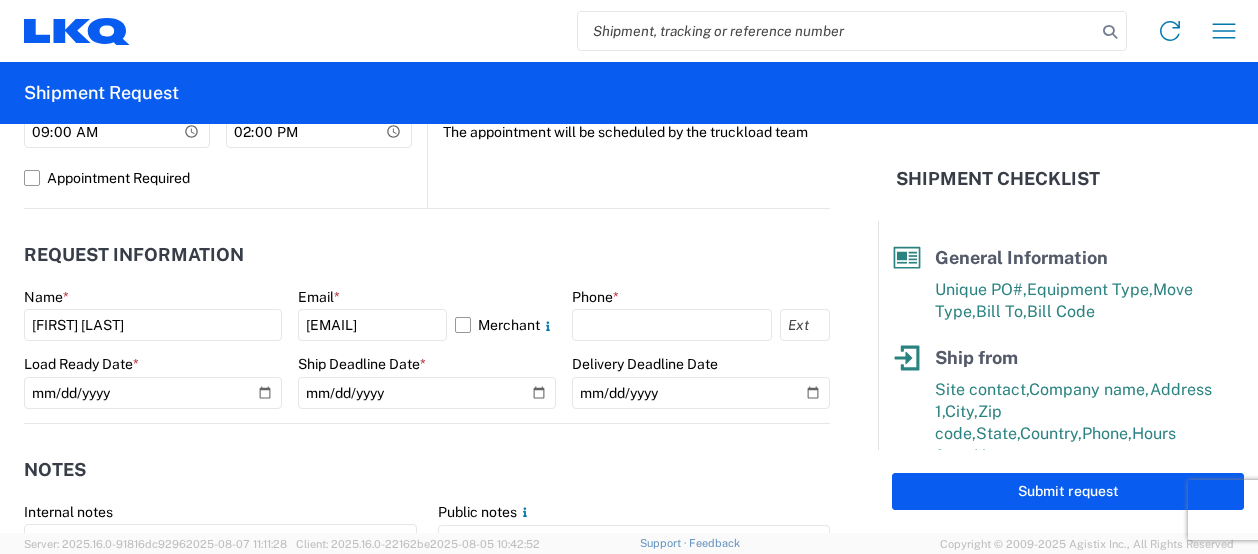 click on "Notes   Internal notes   Public notes
Quote only" 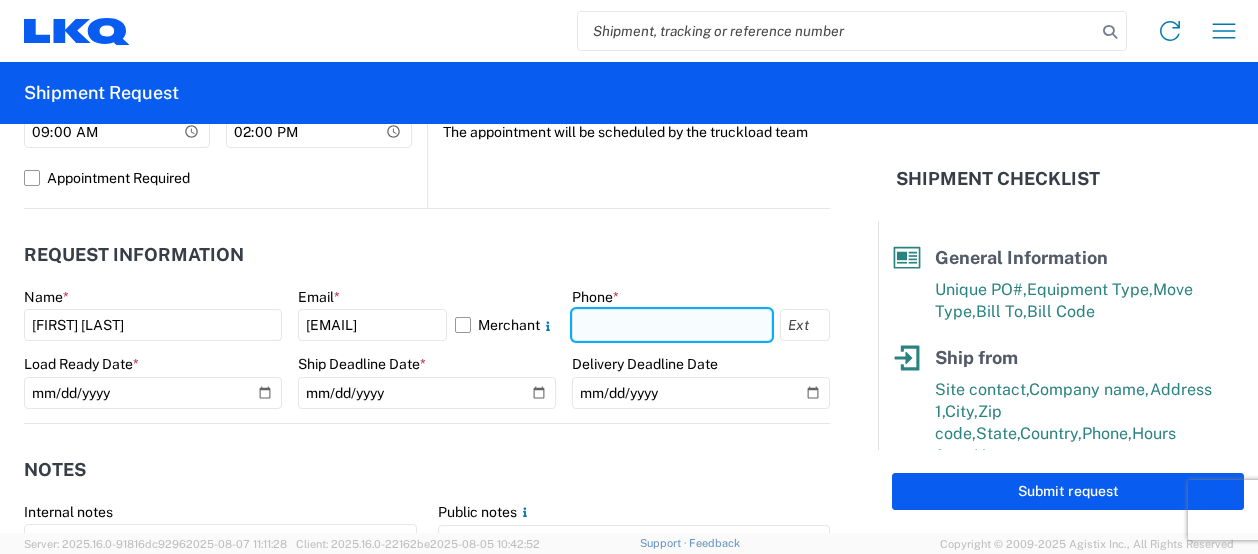click 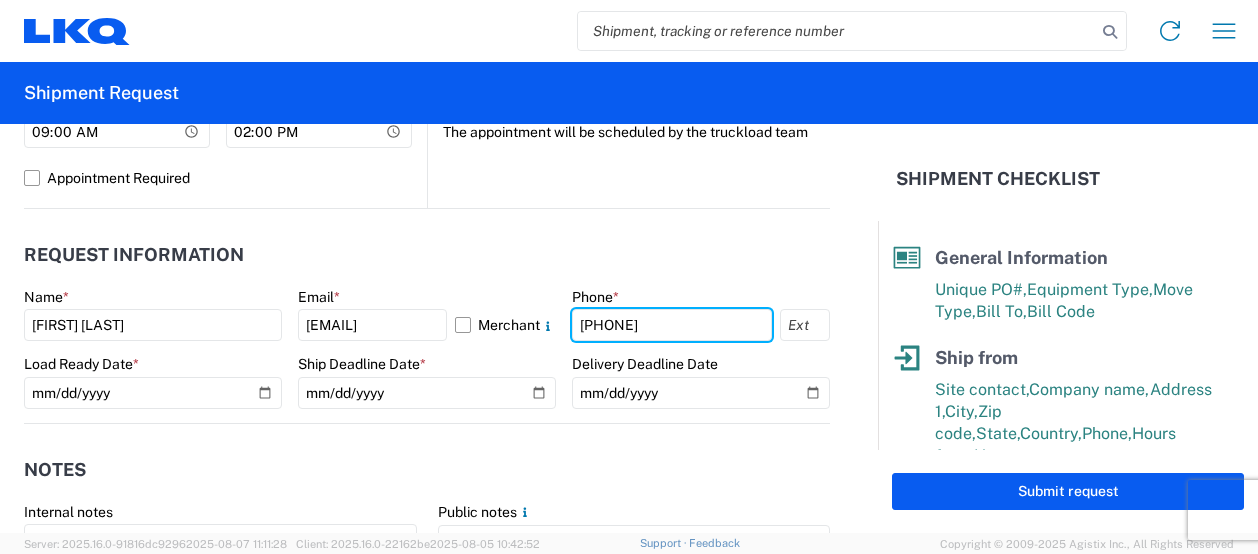 type on "[PHONE]" 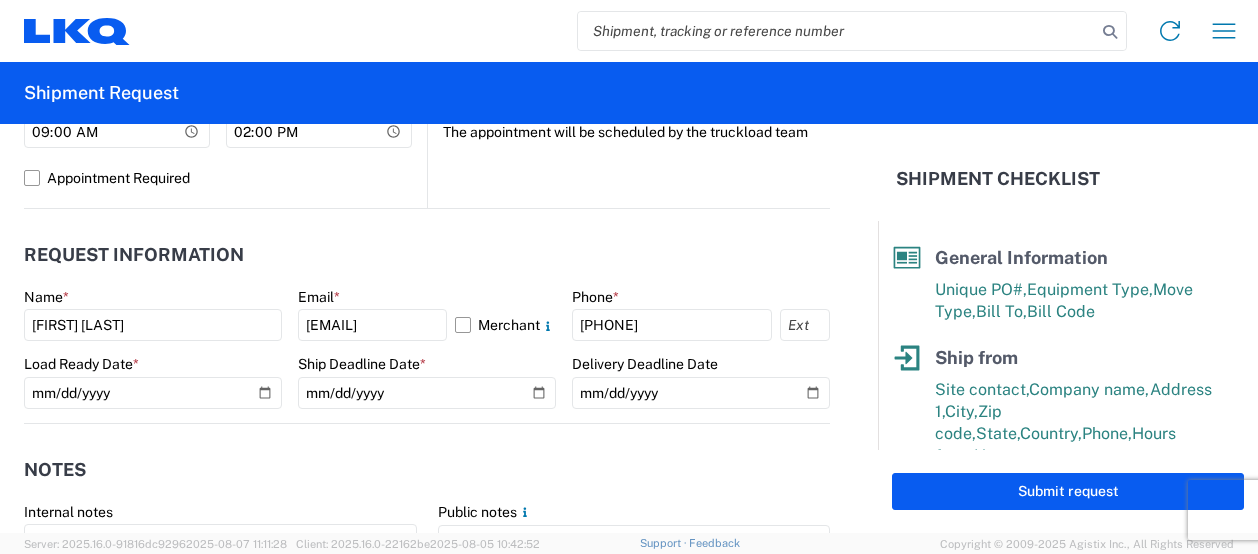 click on "Notes" 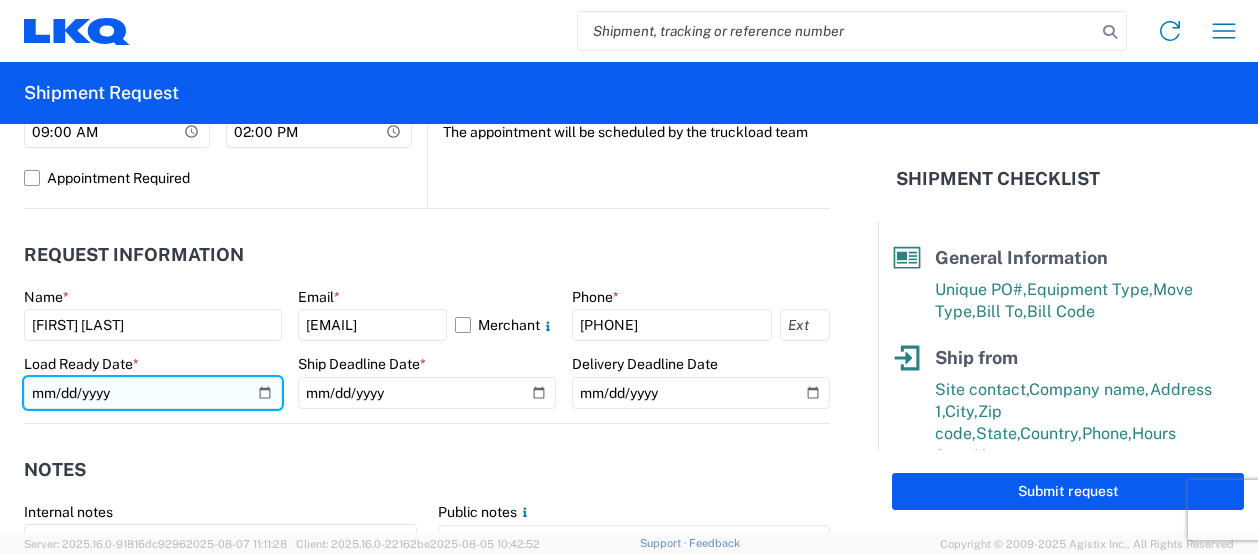 click 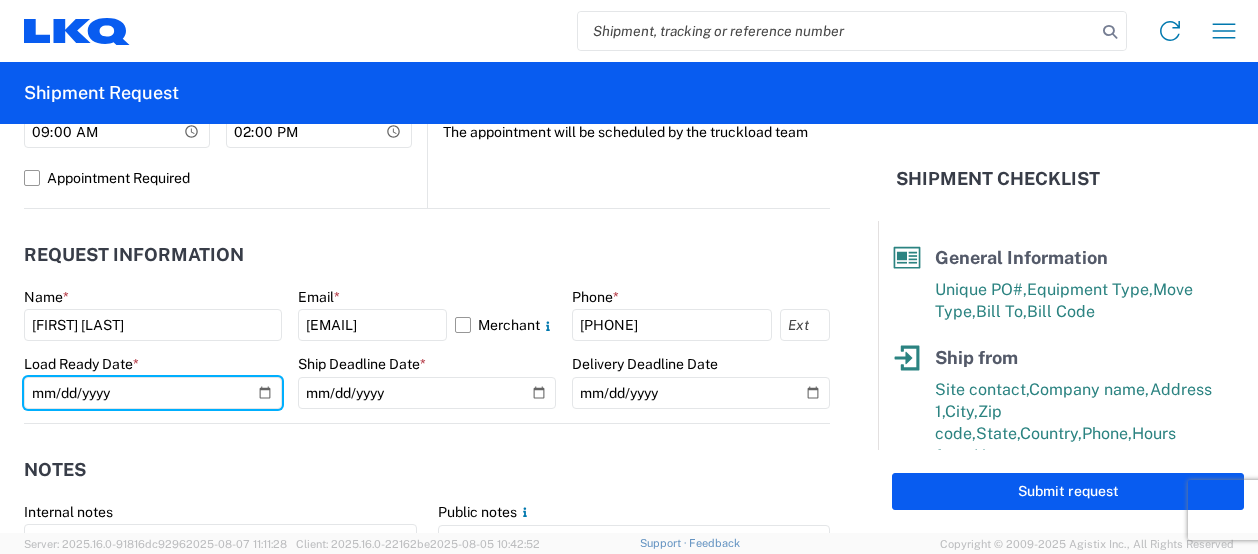 type on "2025-08-13" 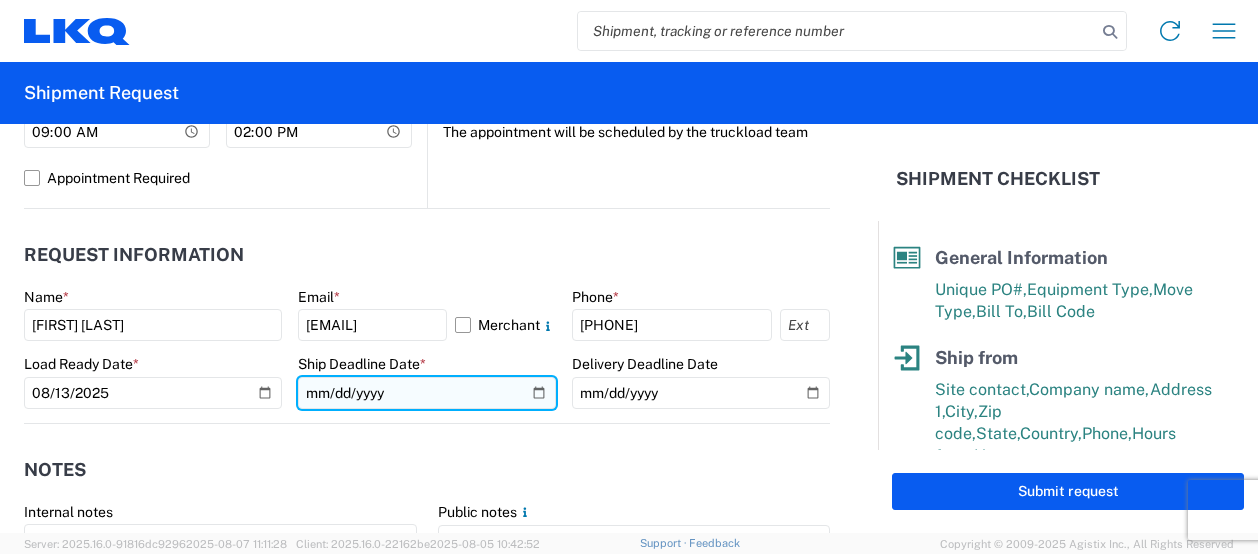 click 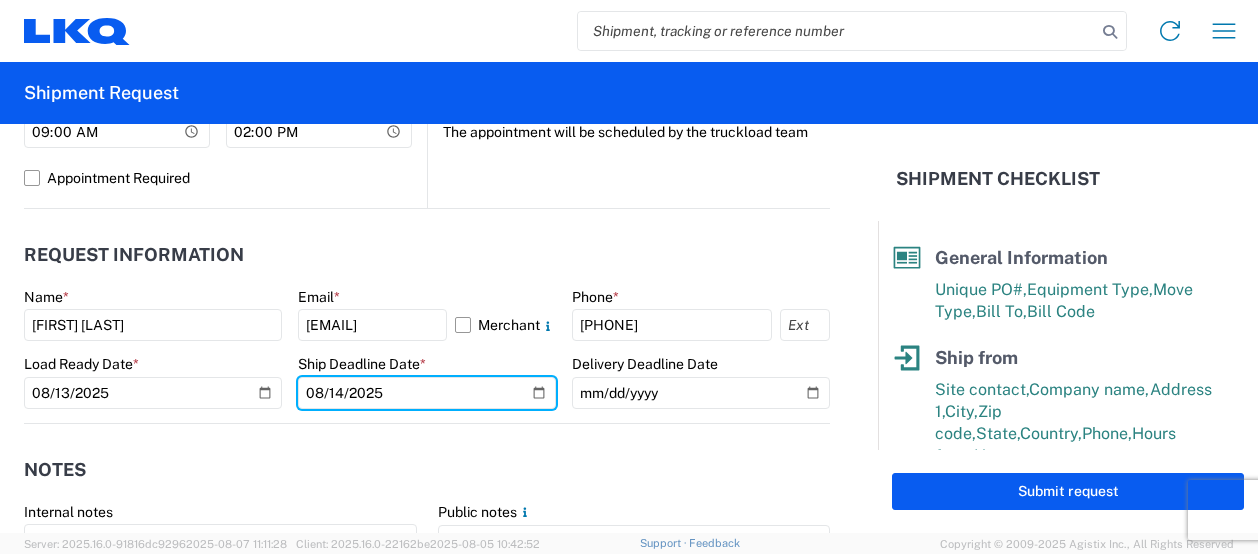 type on "2025-08-14" 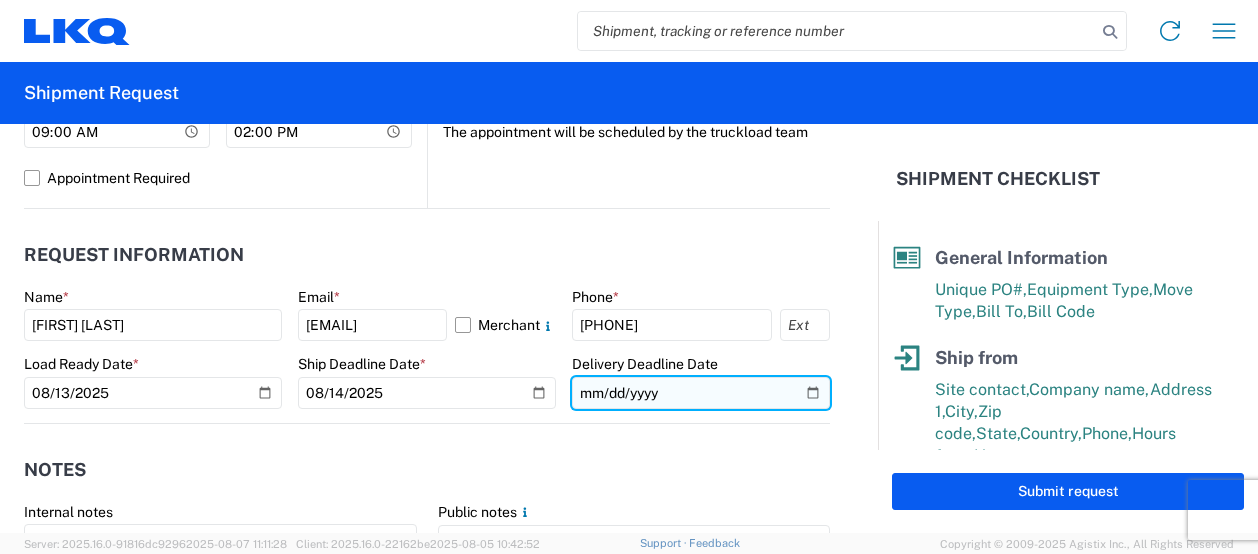 click 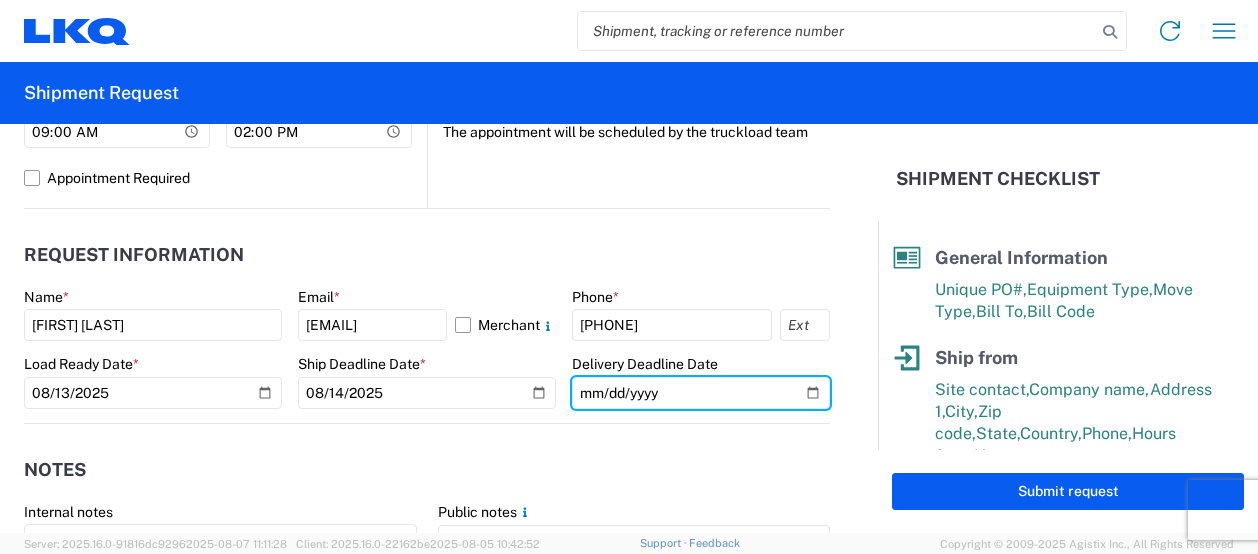 type on "2025-08-15" 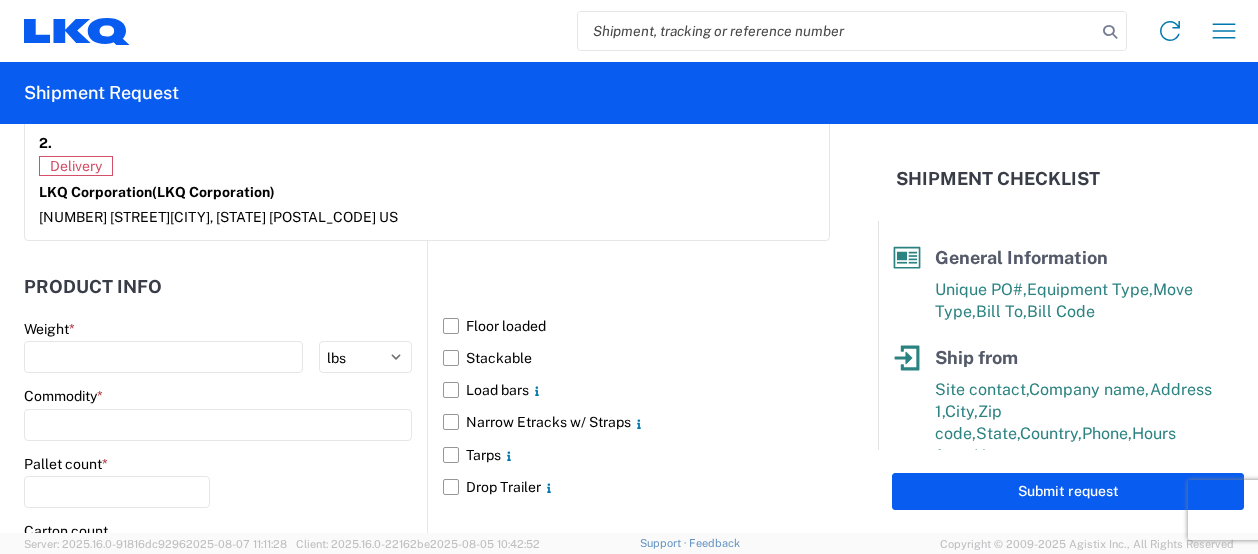 scroll, scrollTop: 1799, scrollLeft: 0, axis: vertical 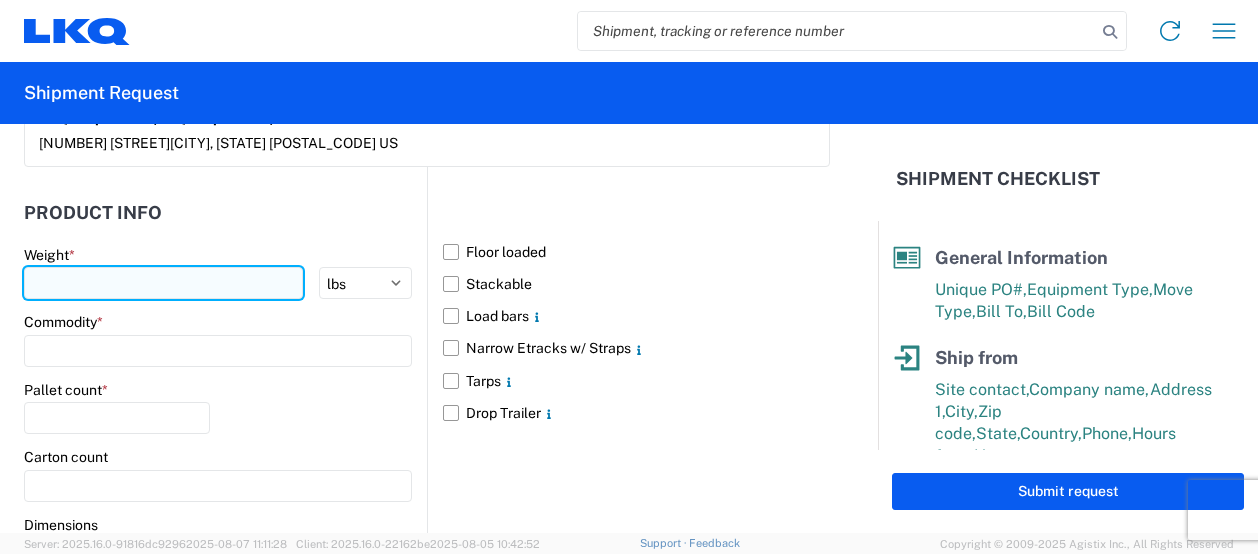 click 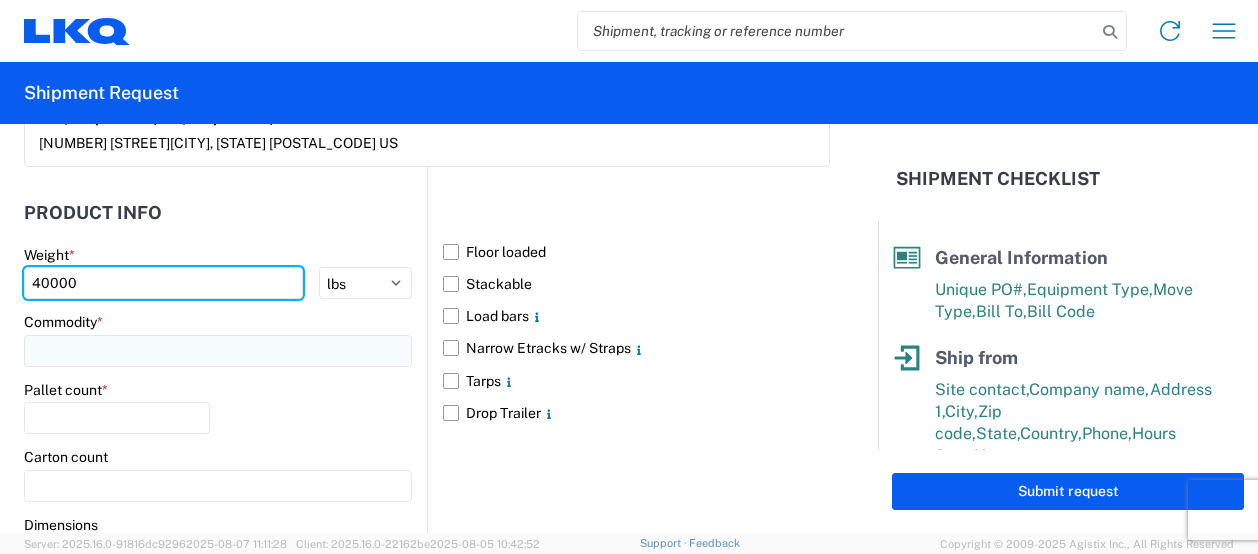 type on "40000" 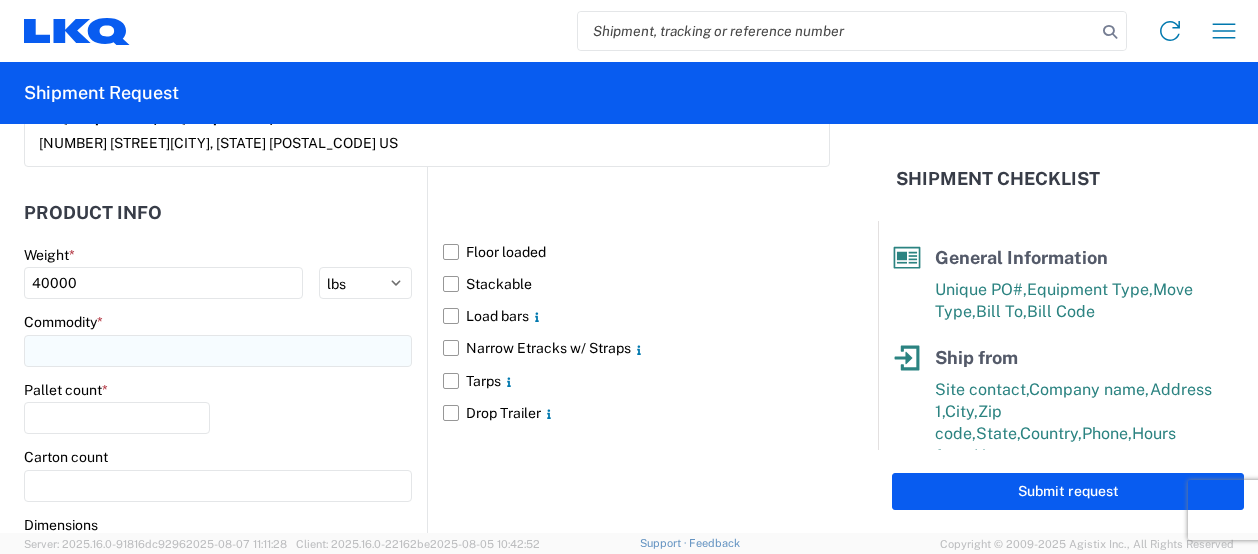 click 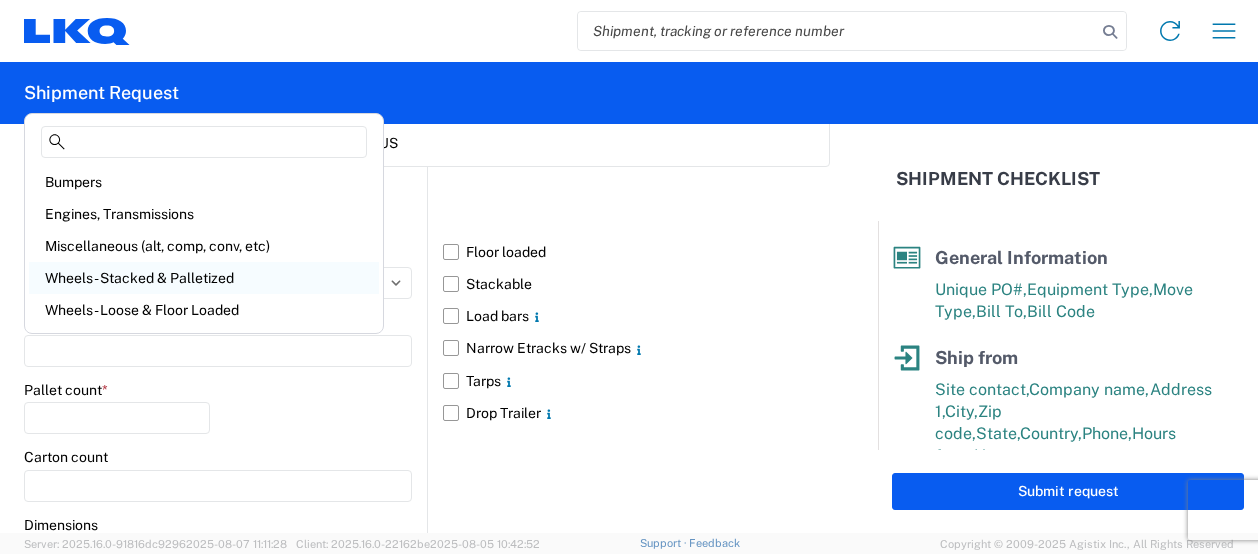 click on "Wheels - Stacked & Palletized" 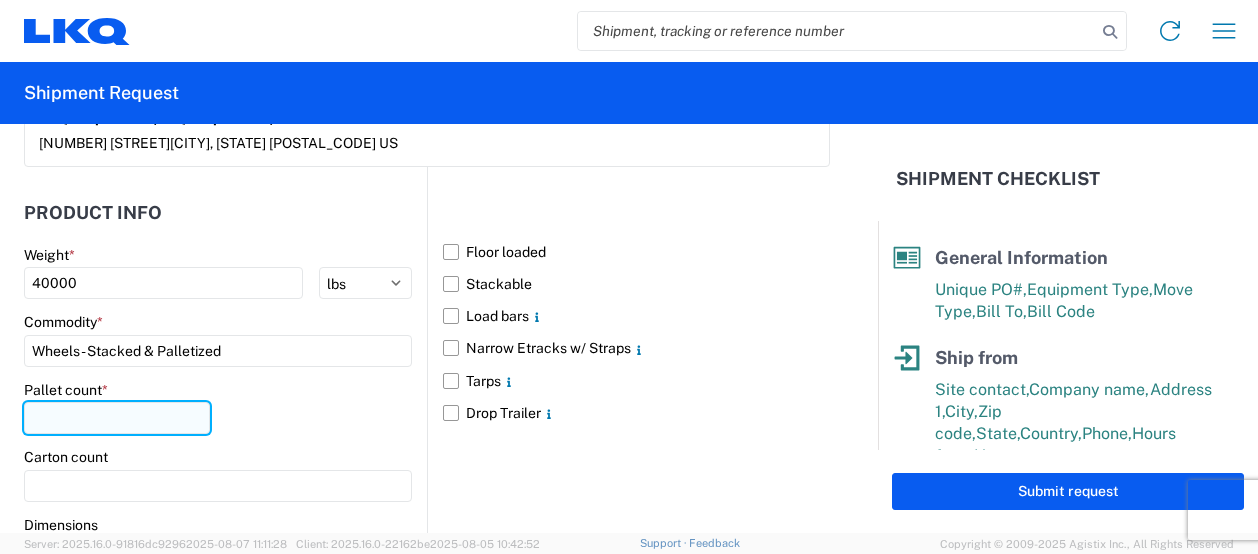 click 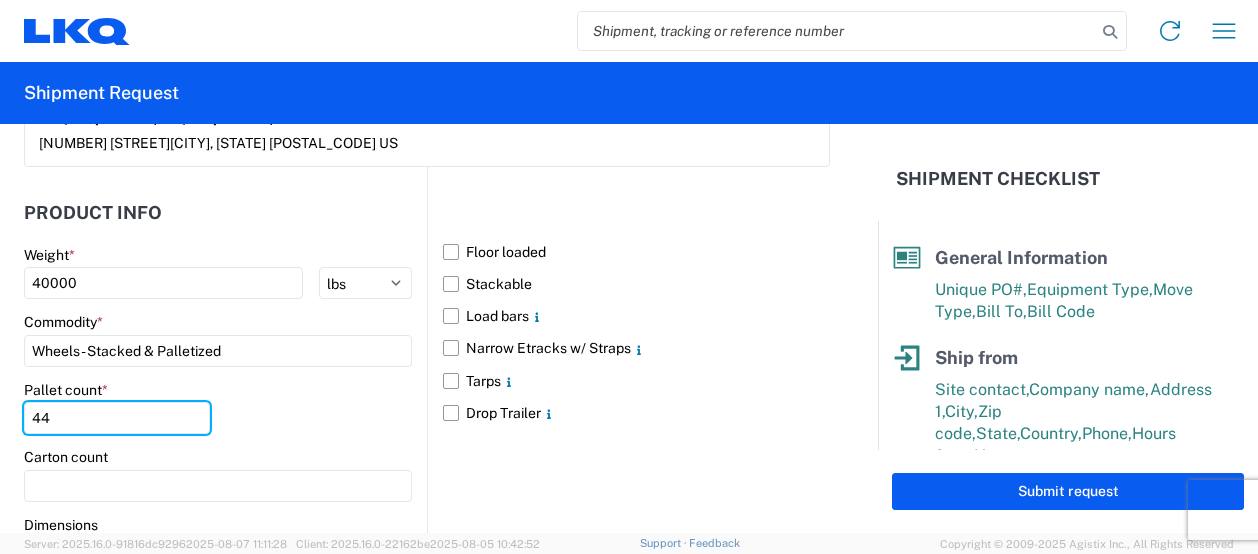 type on "44" 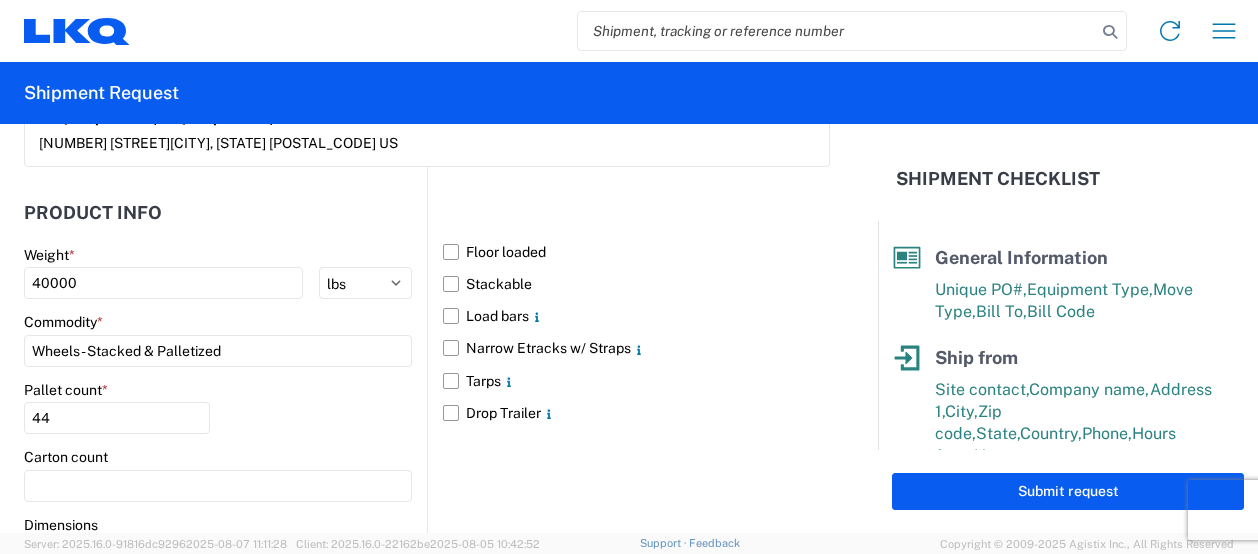 click on "Pallet count  * 44" 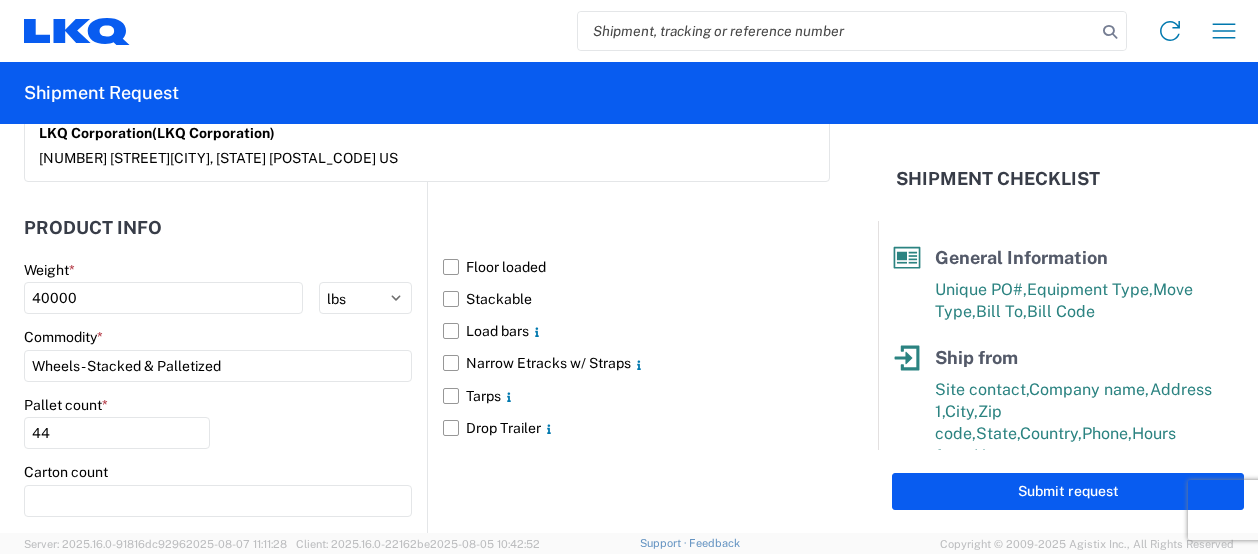 scroll, scrollTop: 1783, scrollLeft: 0, axis: vertical 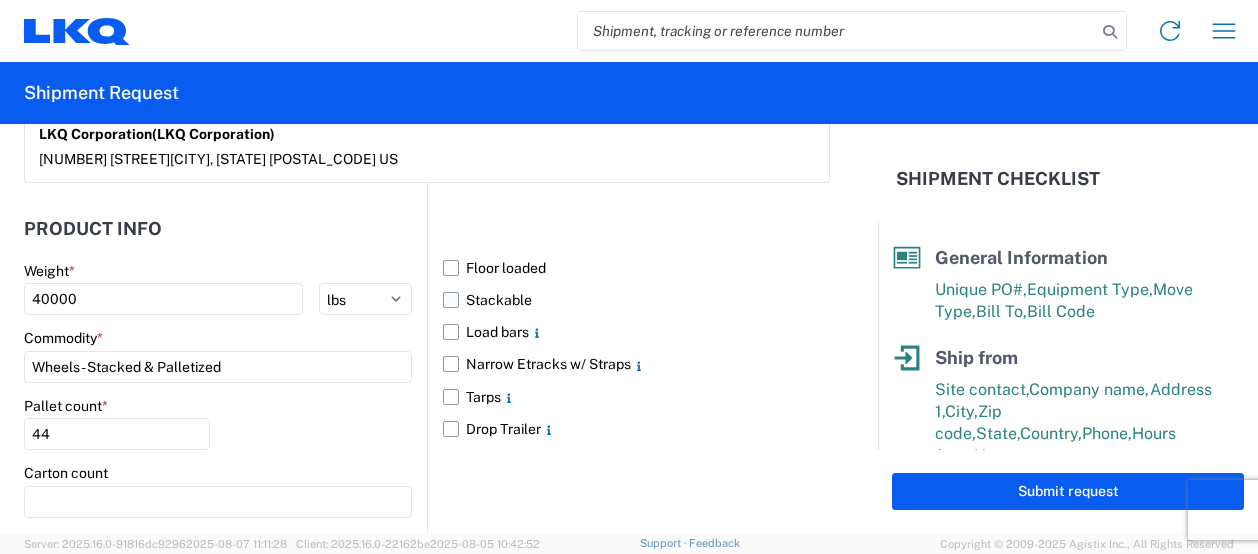 click on "Stackable" 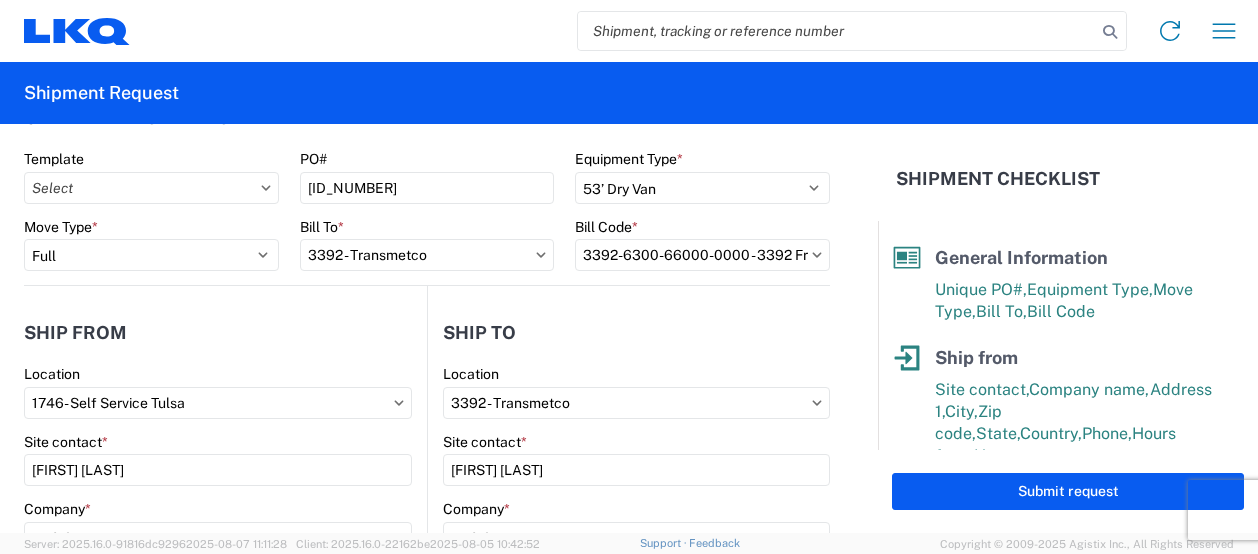 scroll, scrollTop: 0, scrollLeft: 0, axis: both 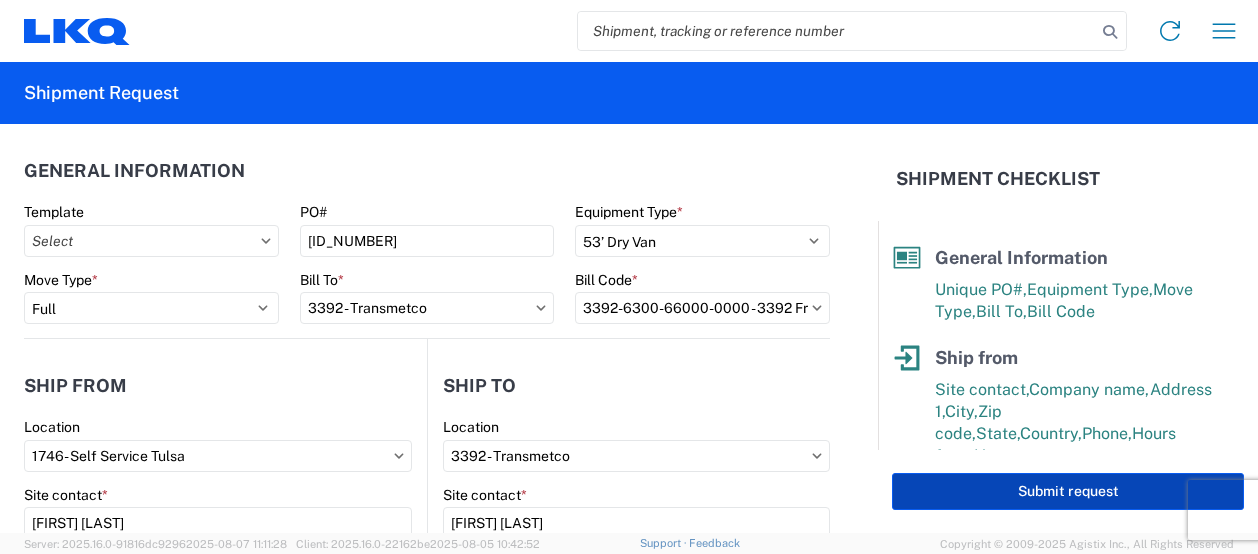 click on "Submit request" 